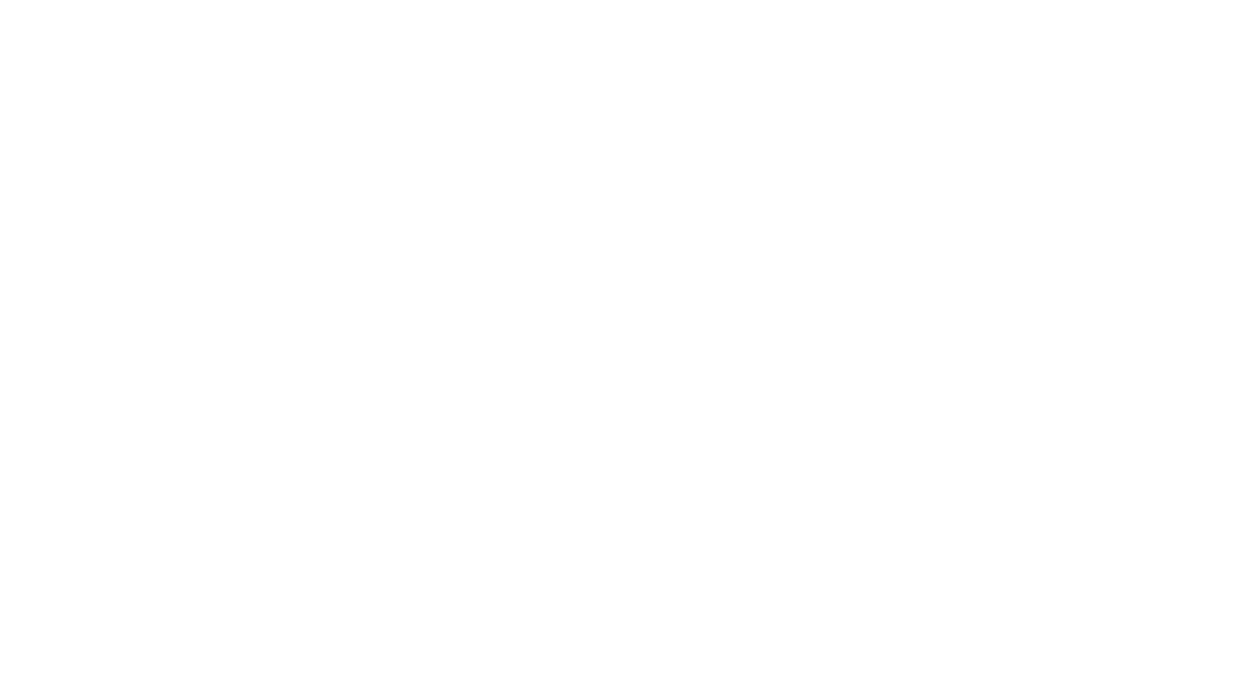 scroll, scrollTop: 0, scrollLeft: 0, axis: both 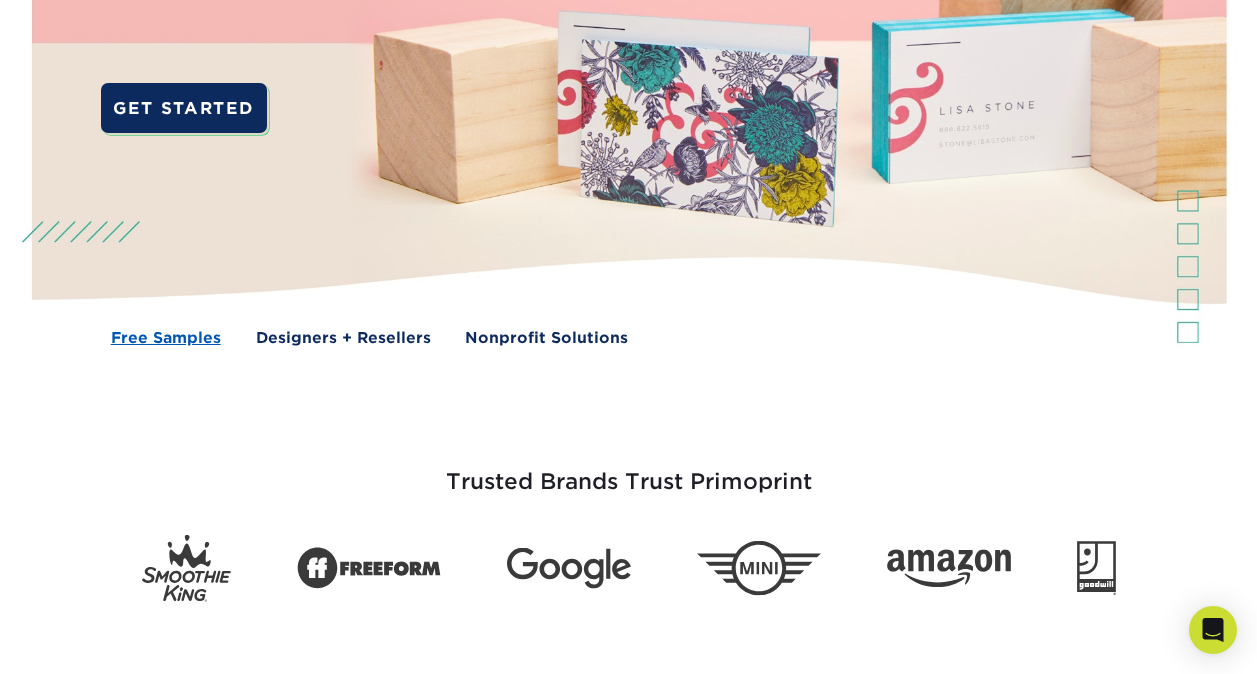 click on "Free Samples" at bounding box center [166, 338] 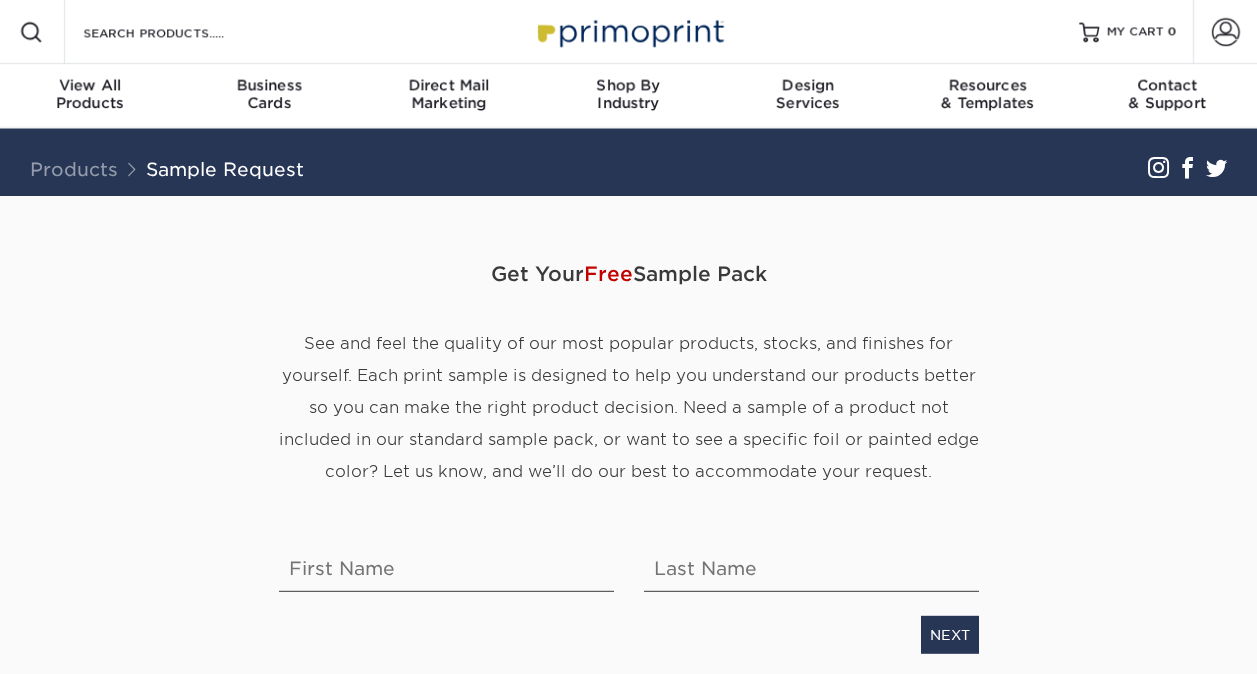 scroll, scrollTop: 0, scrollLeft: 0, axis: both 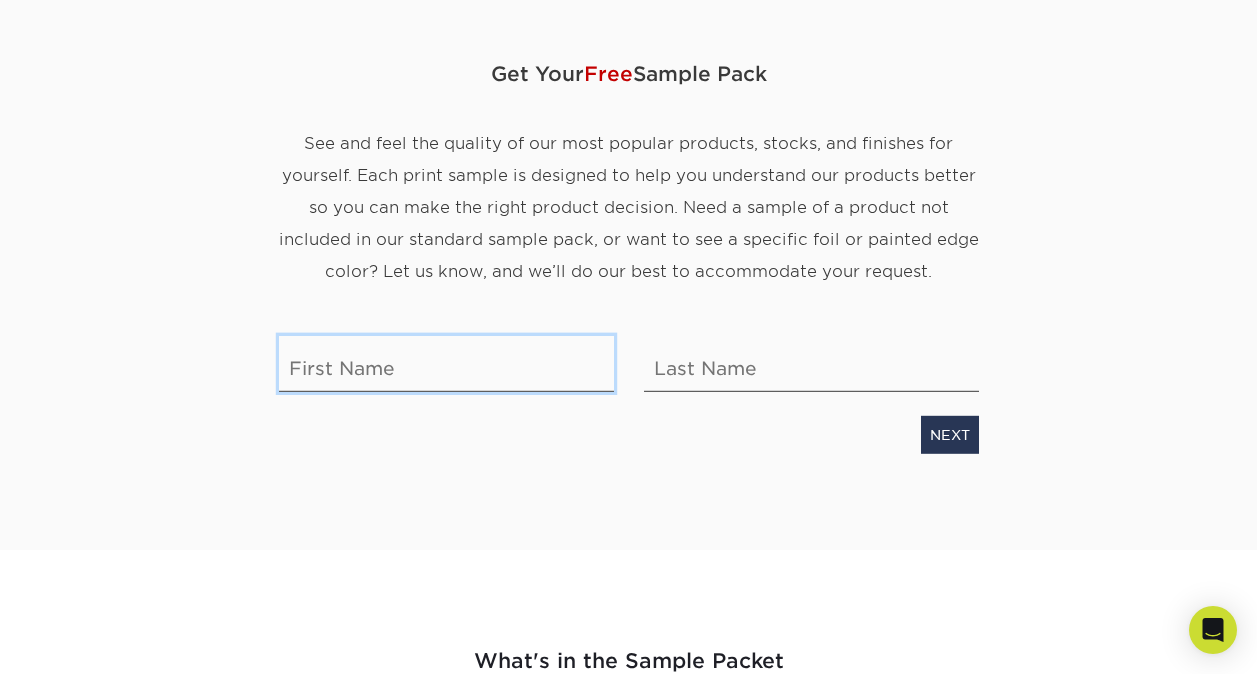 click at bounding box center [446, 364] 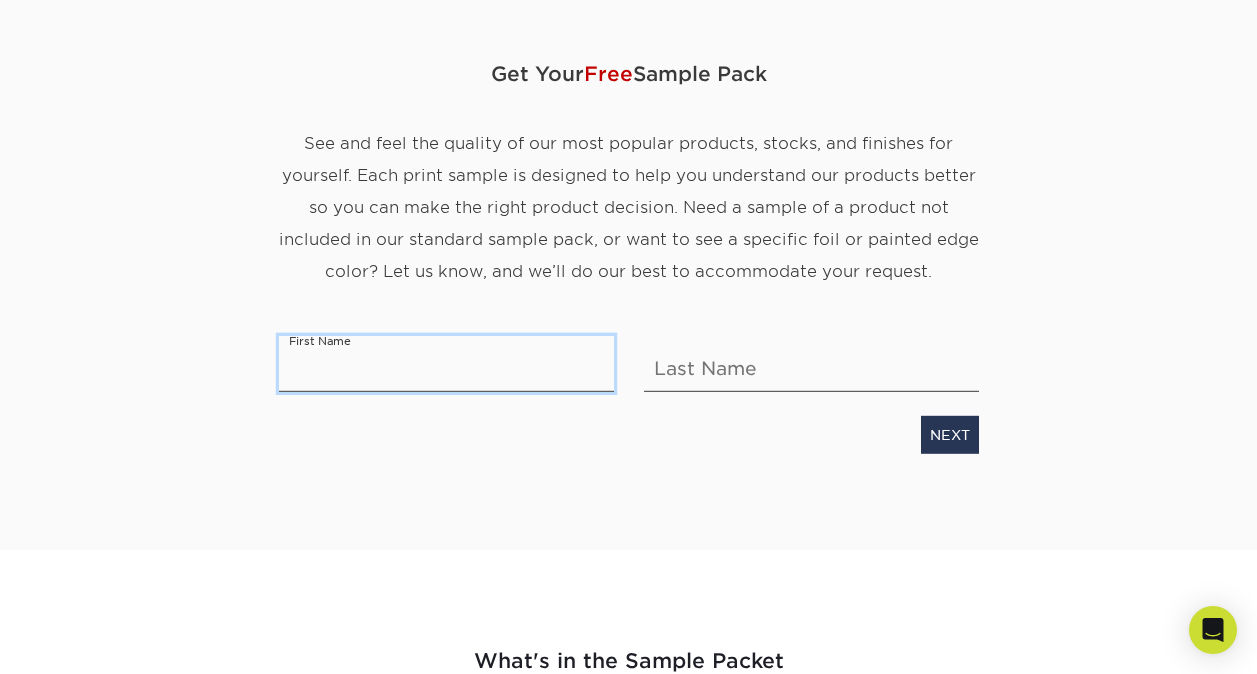 type on "[FIRST]" 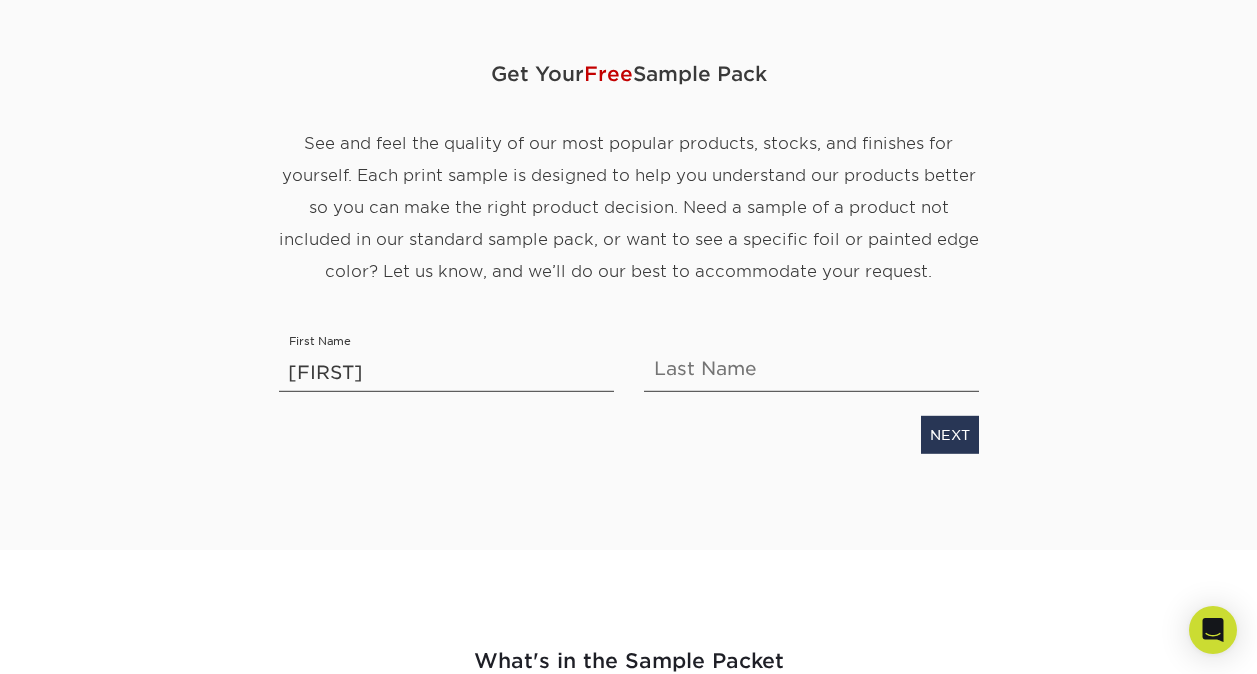 type on "[LAST]" 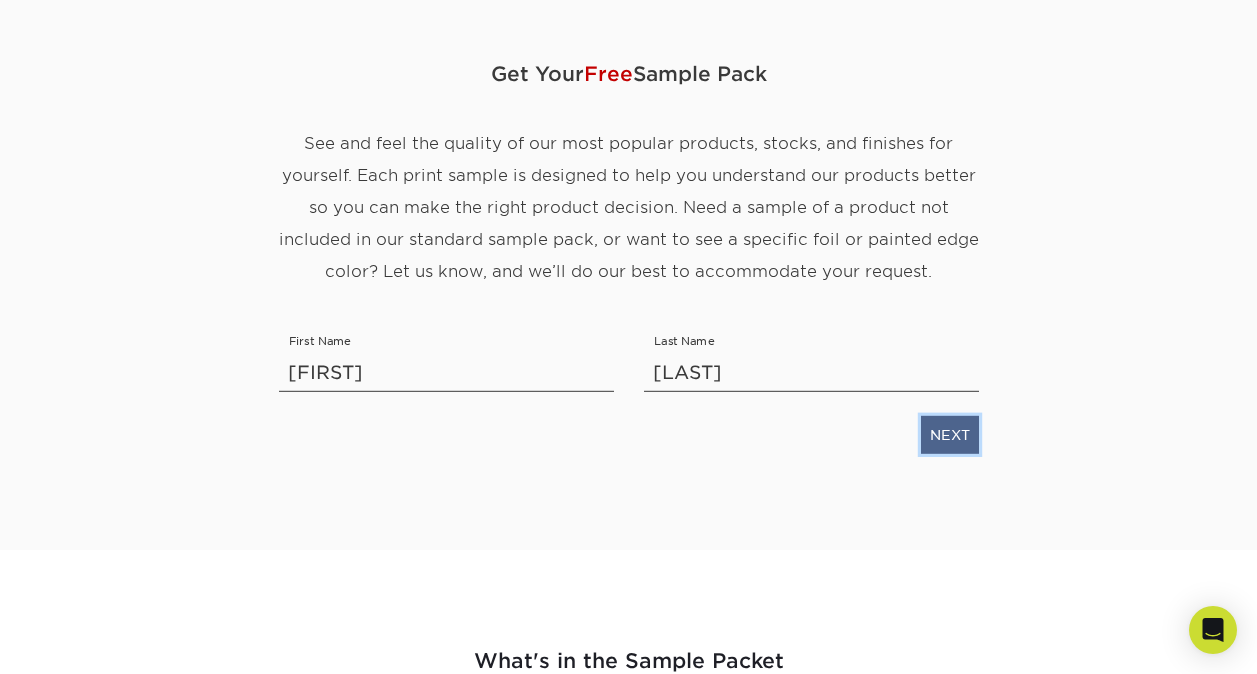 click on "NEXT" at bounding box center (950, 435) 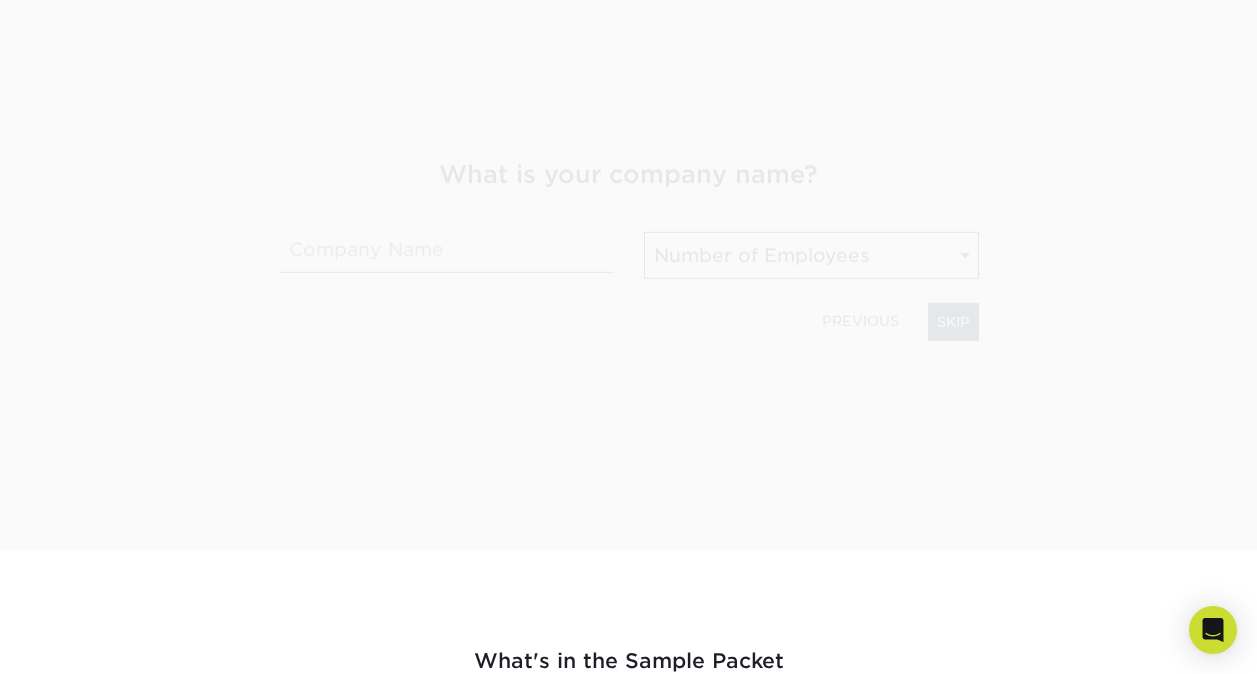 scroll, scrollTop: 313, scrollLeft: 0, axis: vertical 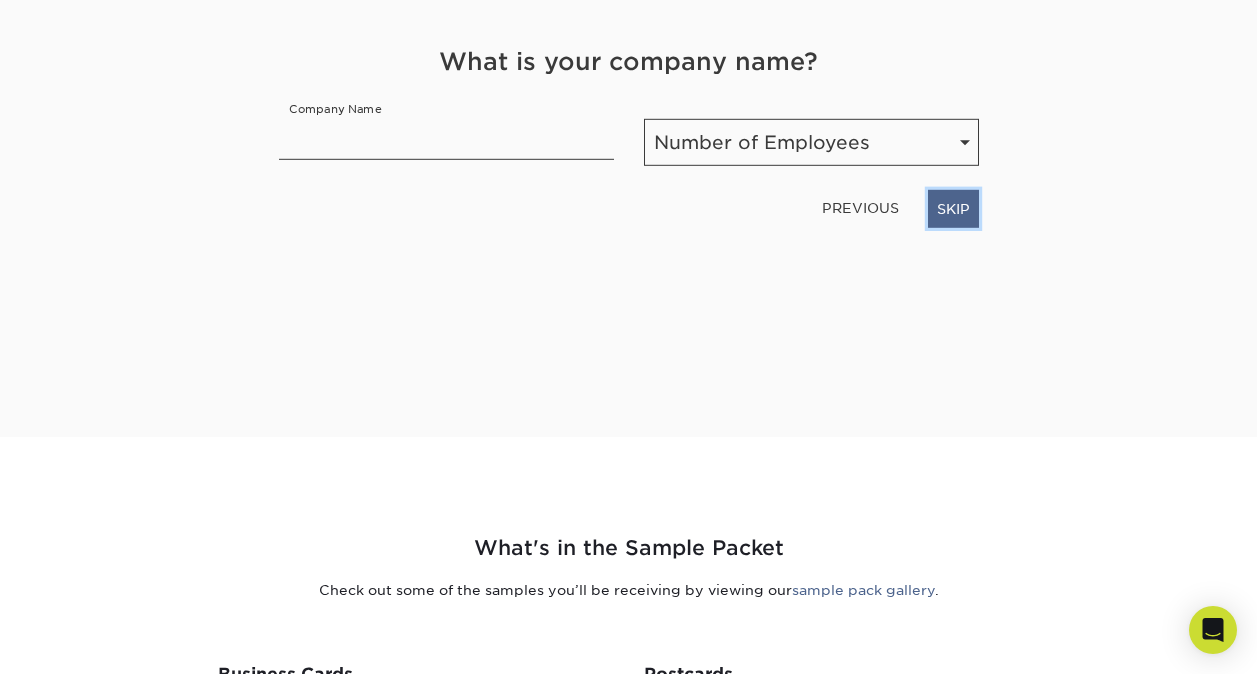 click on "SKIP" at bounding box center (953, 209) 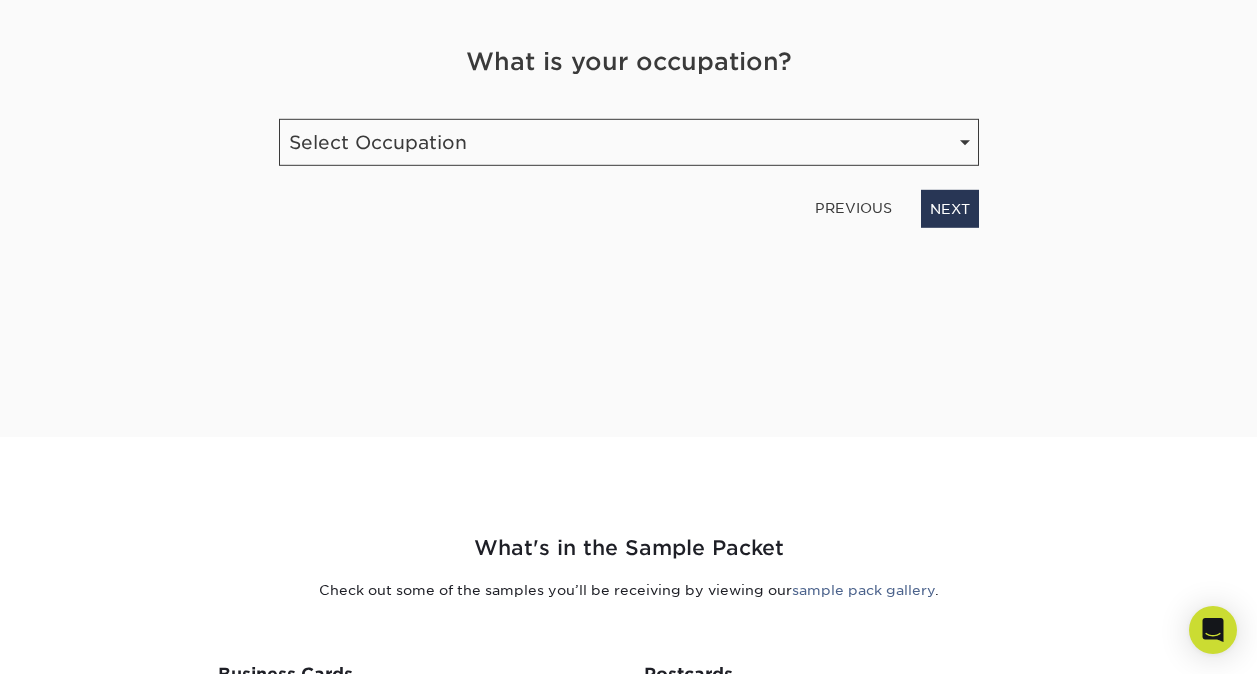 click on "What is your occupation?
Occupation
Select Occupation
Agency
Automotive
Blogger
Cleaning Services
Construction
Education
Entertainment
Entrepreneur
Etsy Shop Owner
Event / Wedding Planner
Financial Services
Food / Beverage
Franchise
Graphic Designer / Freelance
Health Care
Hospitality
Human Resources
Legal" at bounding box center [629, 136] 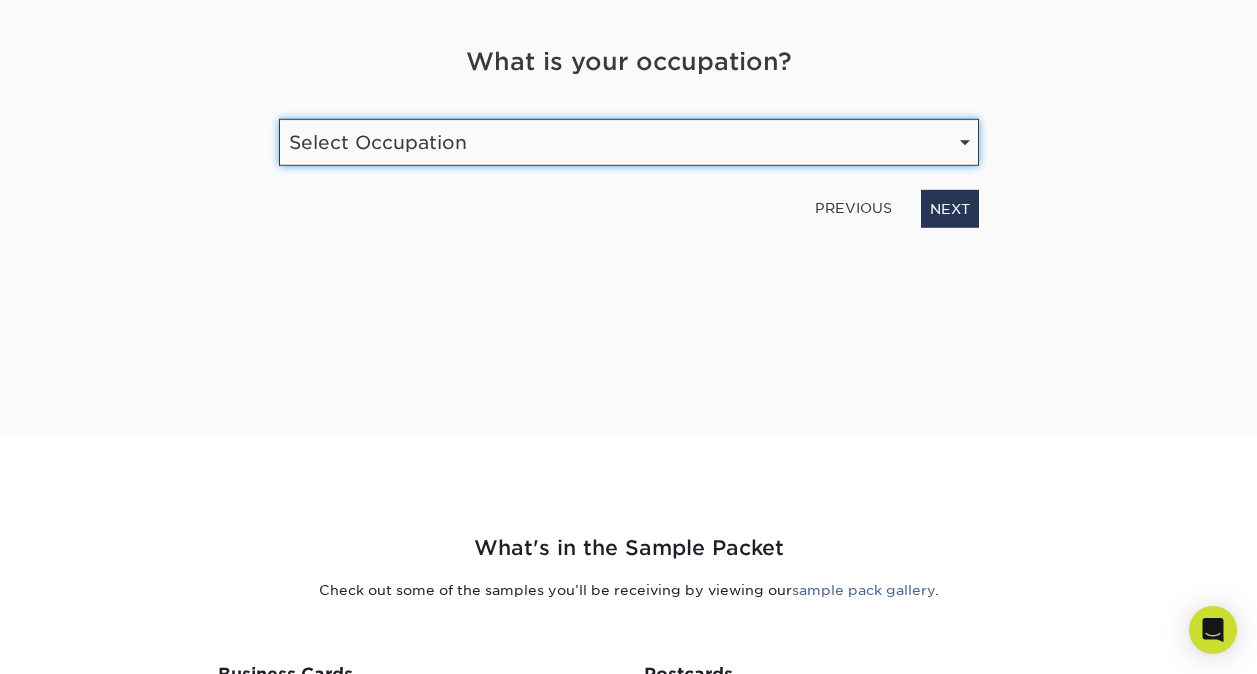 click on "Select Occupation
Agency
Automotive
Blogger
Cleaning Services
Construction
Education
Entertainment
Entrepreneur
Etsy Shop Owner
Event / Wedding Planner
Financial Services
Food / Beverage
Franchise
Graphic Designer / Freelance
Health Care
Hospitality
Human Resources
Insurance
Landscaping
Legal
Maintenance
Print" at bounding box center (629, 142) 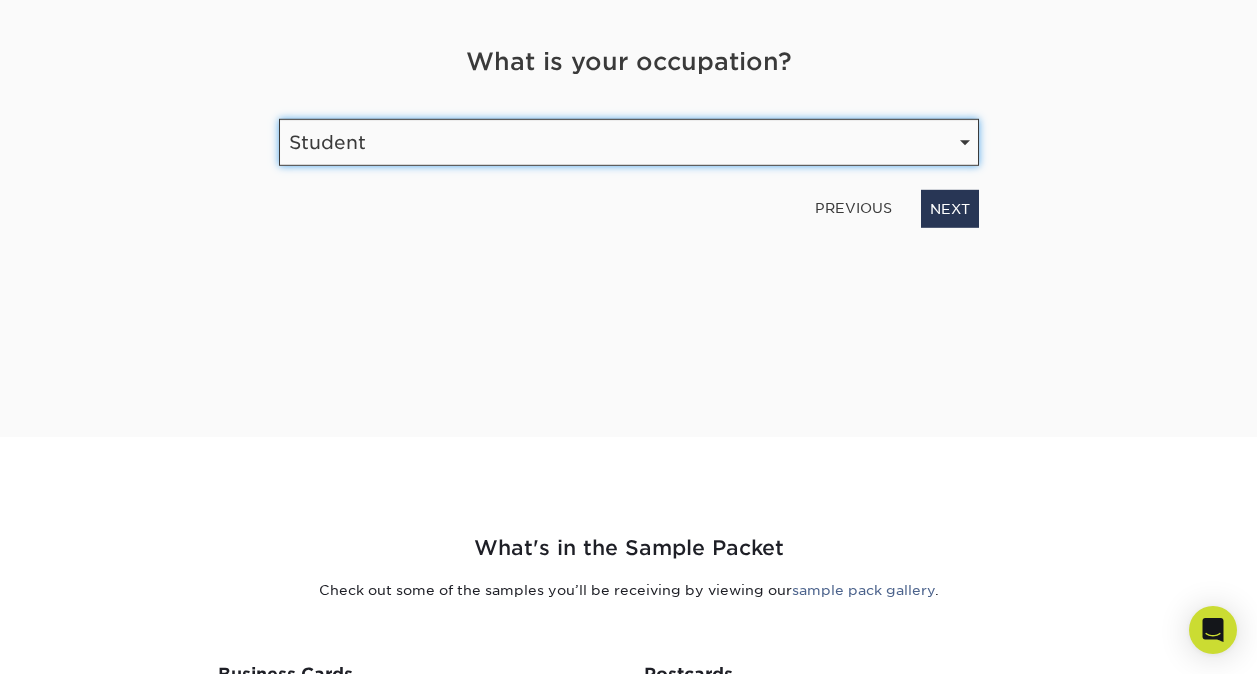 click on "Select Occupation
Agency
Automotive
Blogger
Cleaning Services
Construction
Education
Entertainment
Entrepreneur
Etsy Shop Owner
Event / Wedding Planner
Financial Services
Food / Beverage
Franchise
Graphic Designer / Freelance
Health Care
Hospitality
Human Resources
Insurance
Landscaping
Legal
Maintenance
Print" at bounding box center [629, 142] 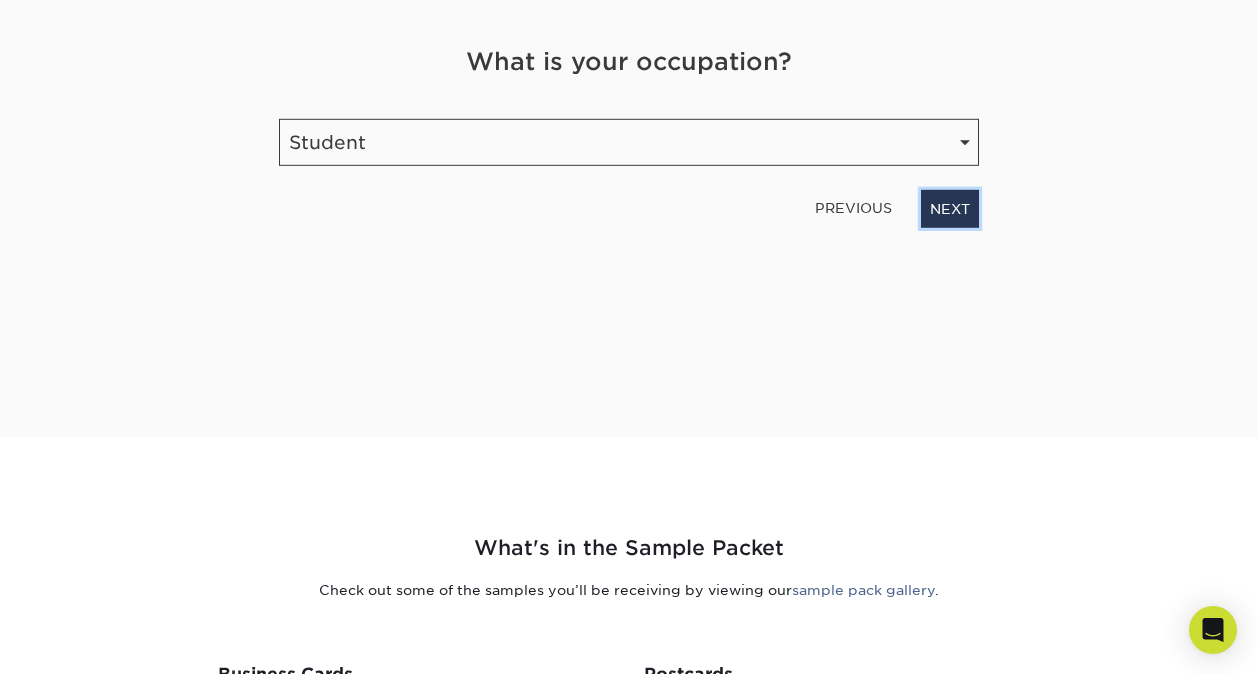 click on "NEXT" at bounding box center [950, 209] 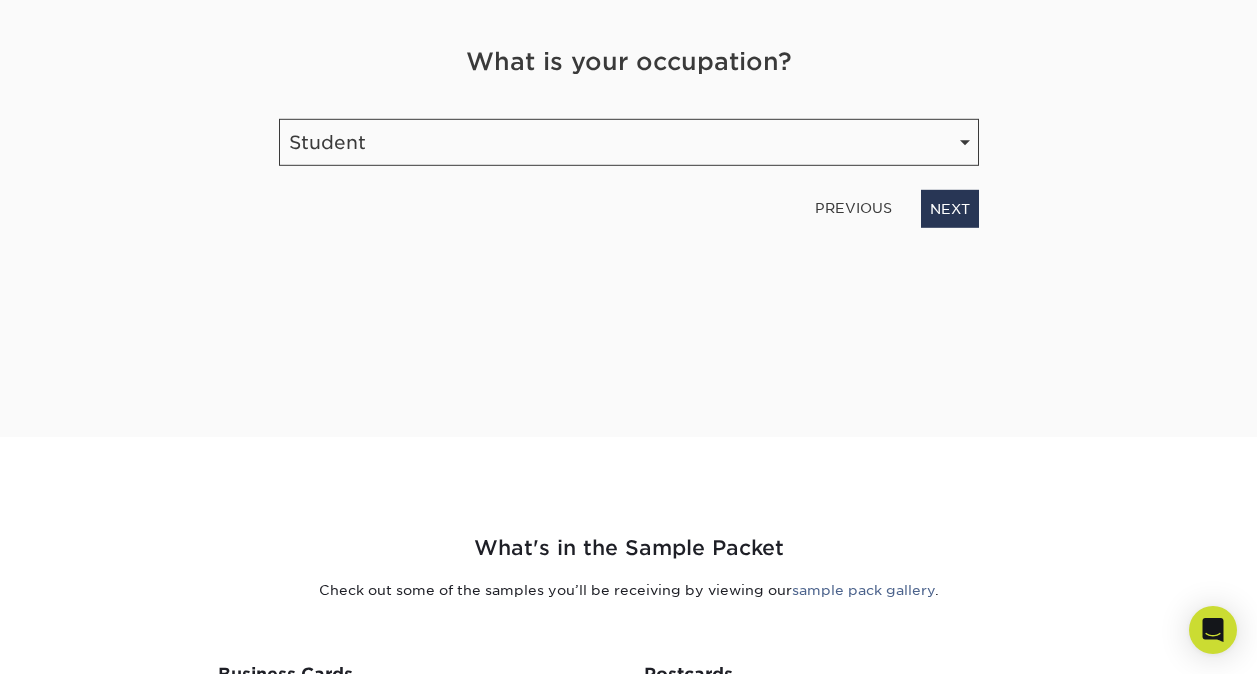 scroll, scrollTop: 316, scrollLeft: 0, axis: vertical 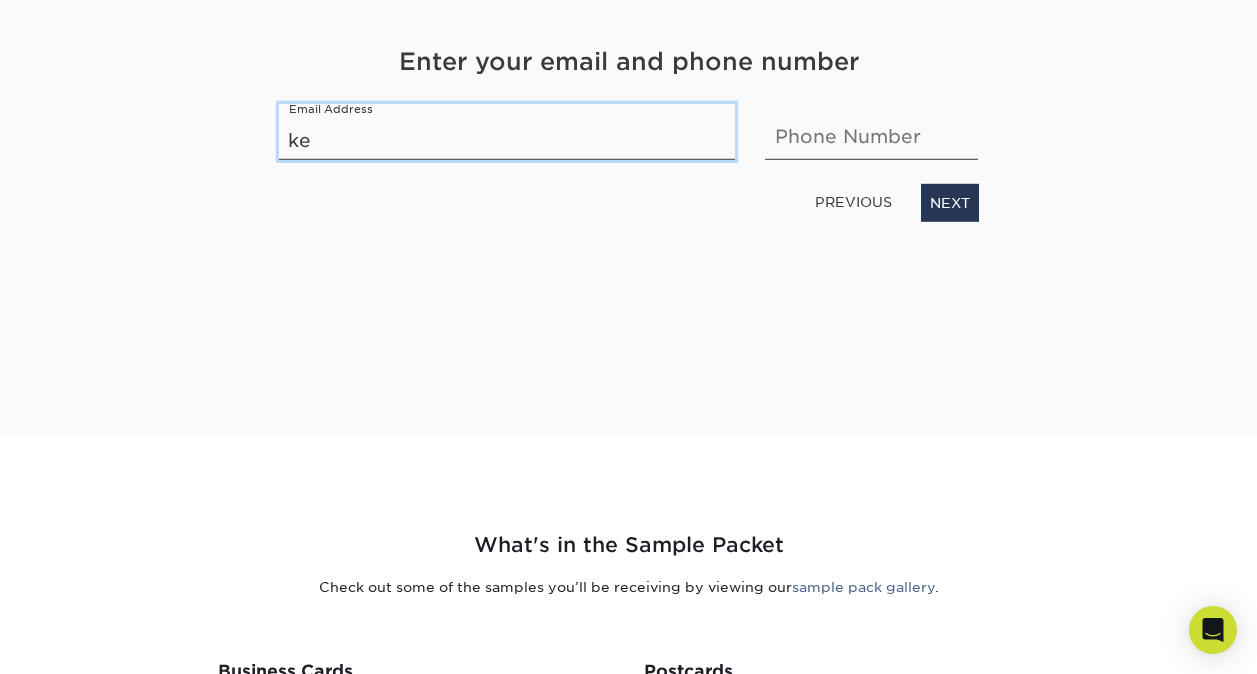 type on "kesalynnw@gmail.com" 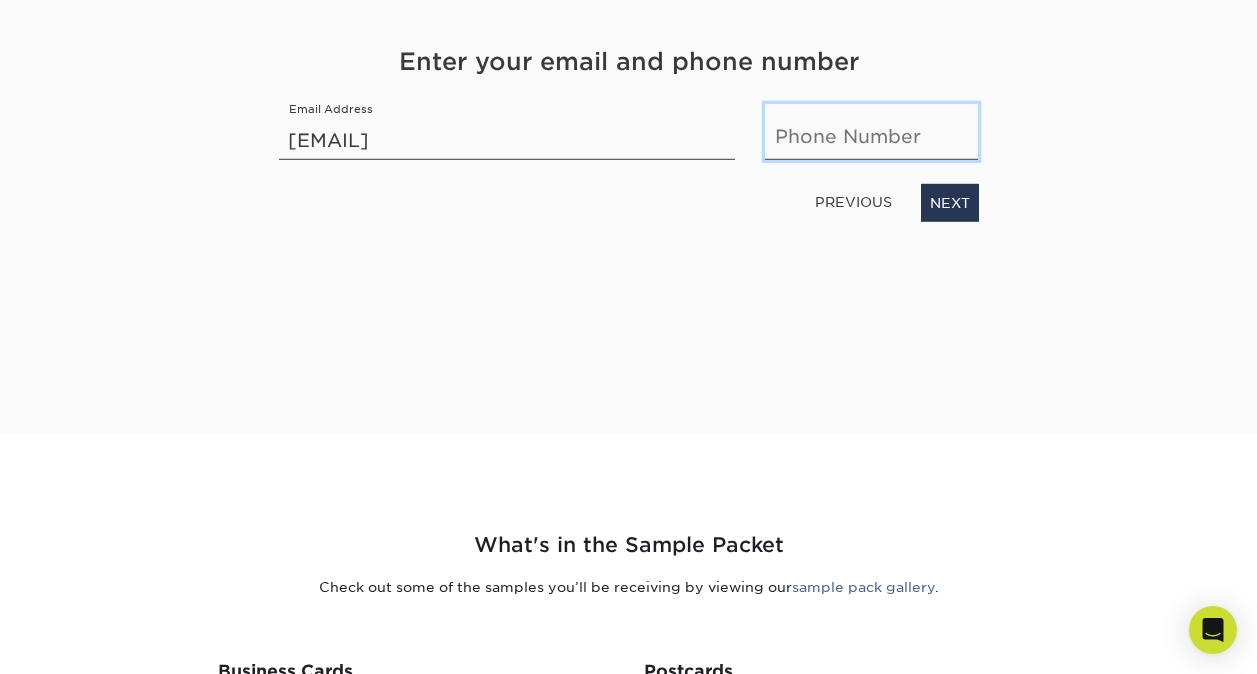 type on "2089811910" 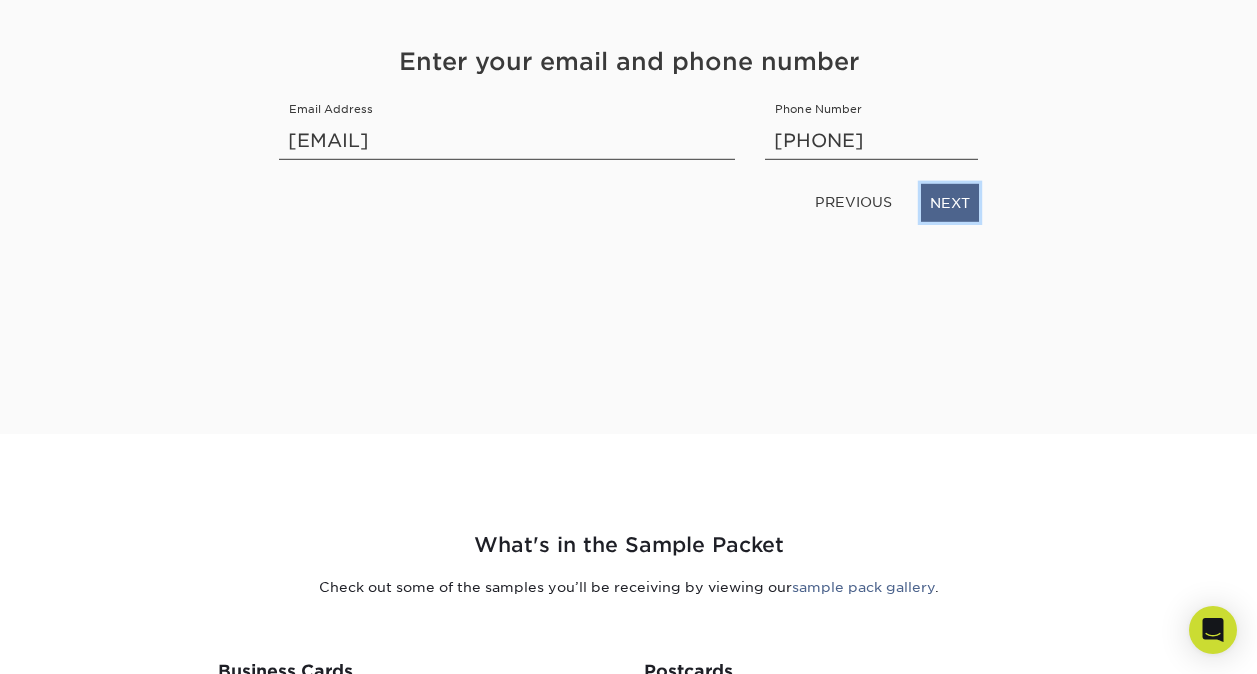 click on "NEXT" at bounding box center (950, 203) 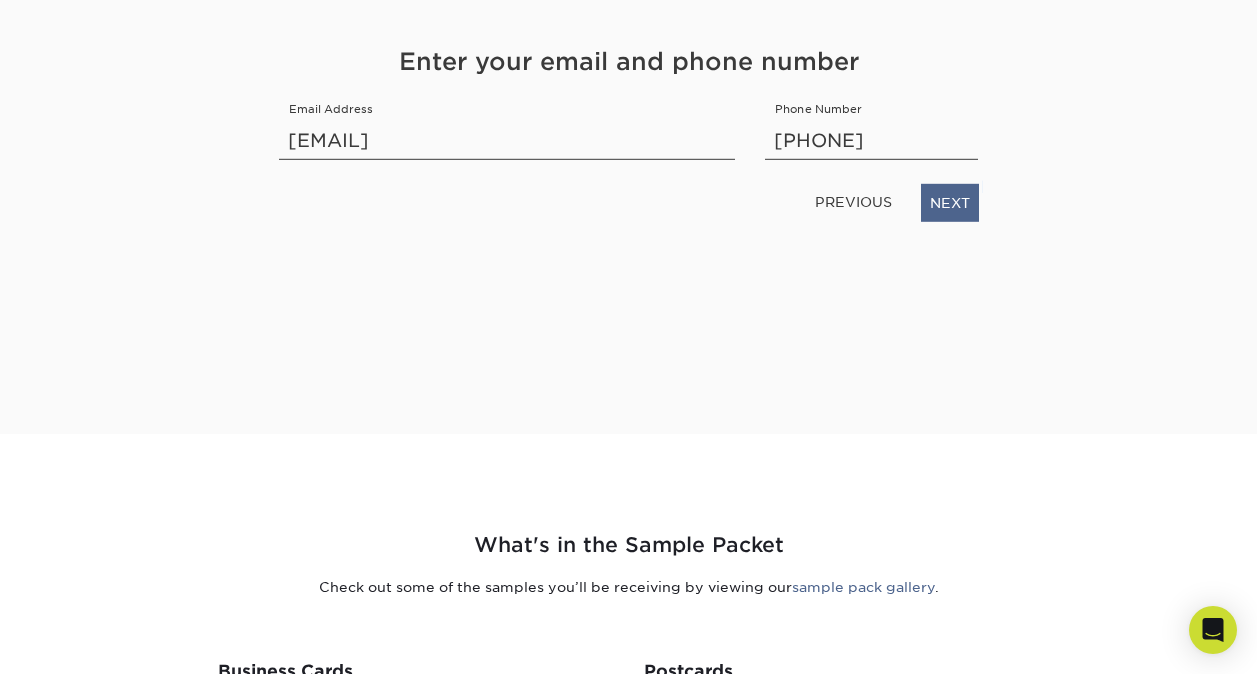 scroll, scrollTop: 280, scrollLeft: 0, axis: vertical 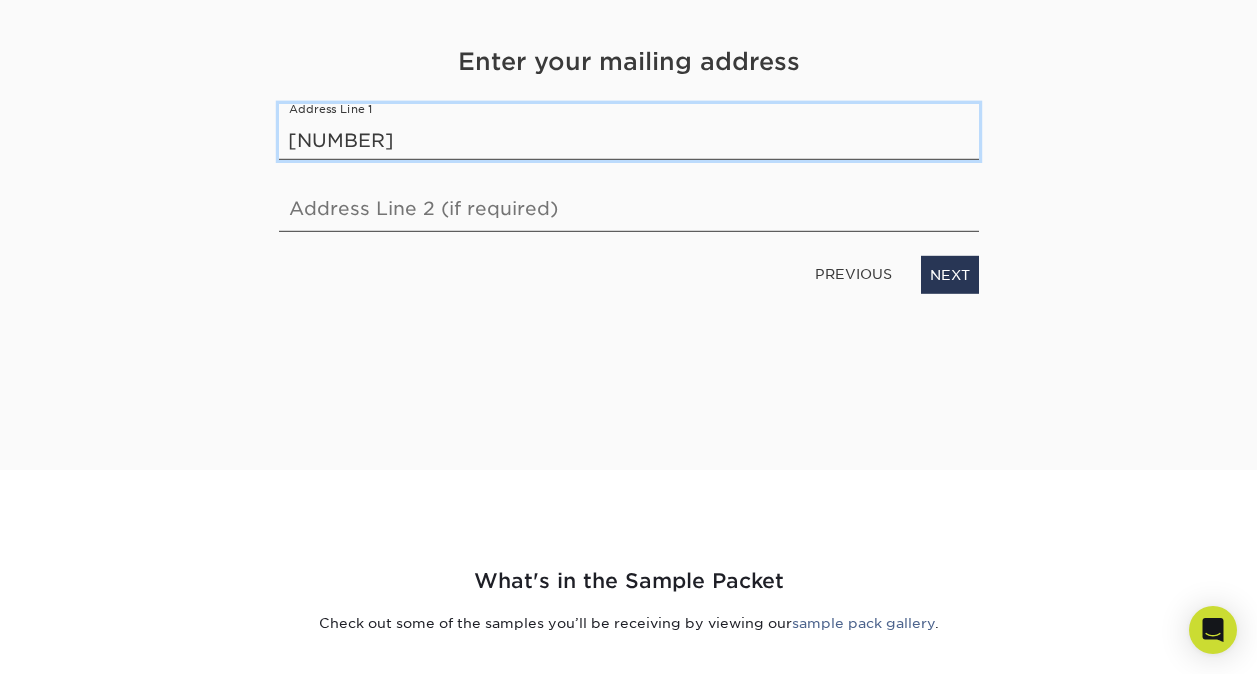 type on "13424" 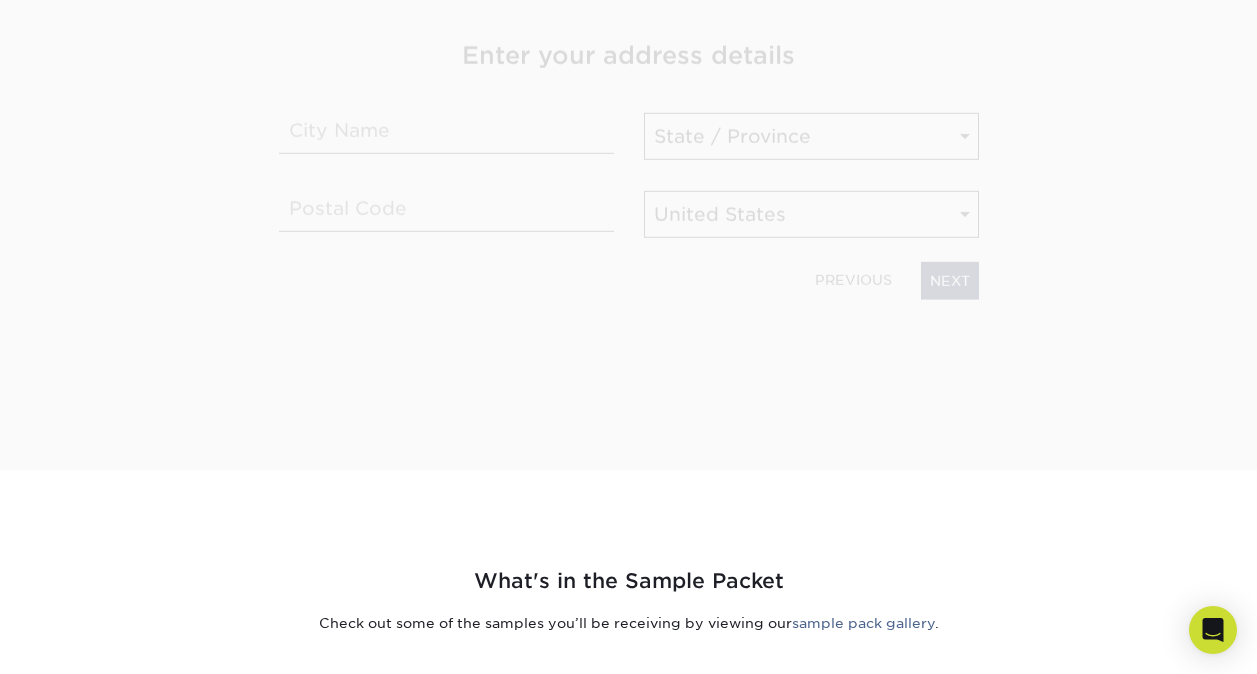 scroll, scrollTop: 274, scrollLeft: 0, axis: vertical 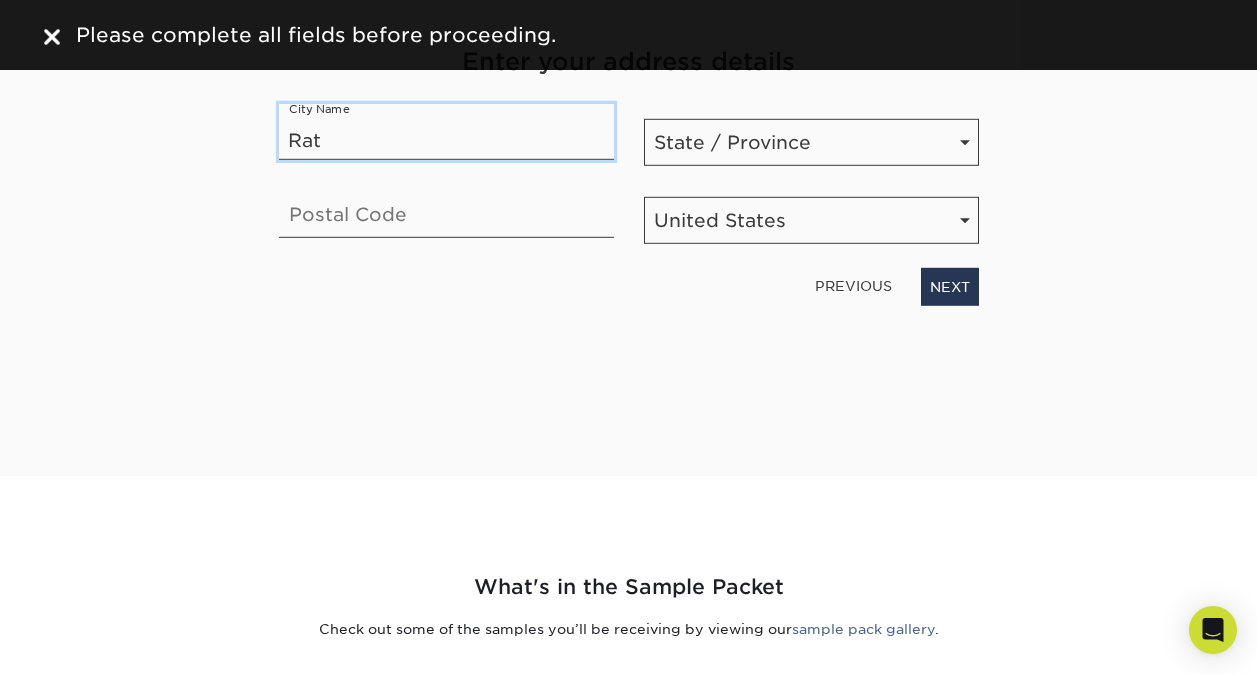 type on "Rathdrum" 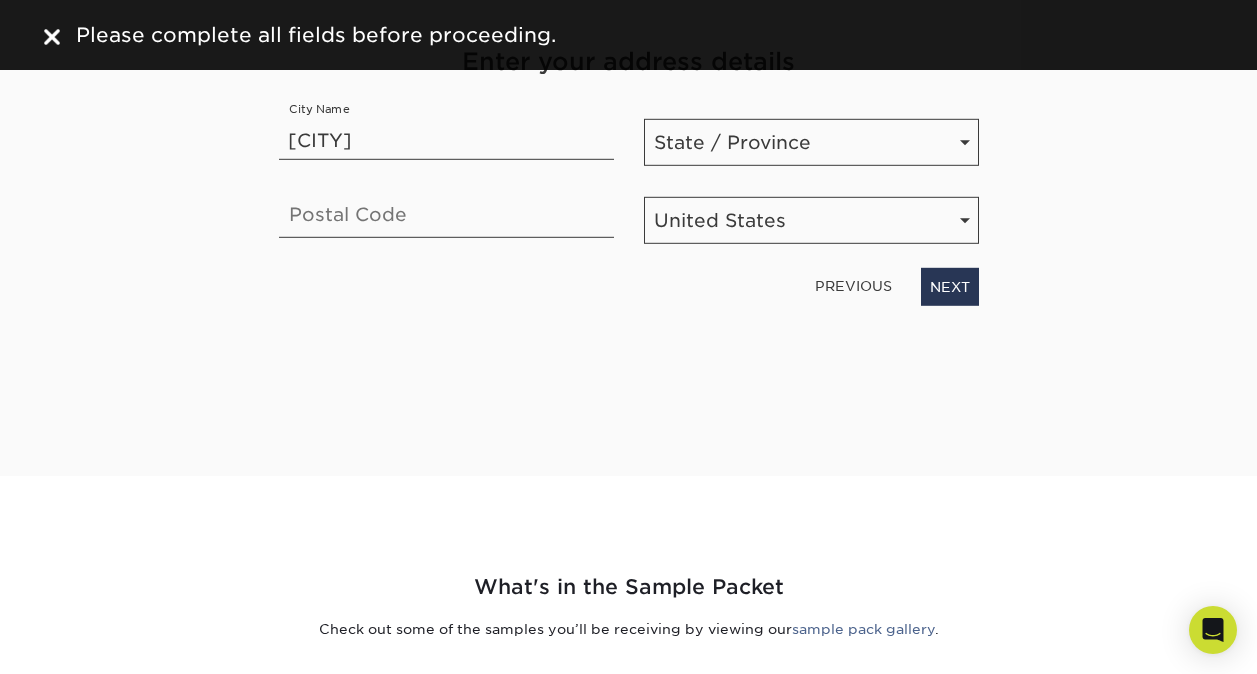 type on "83858" 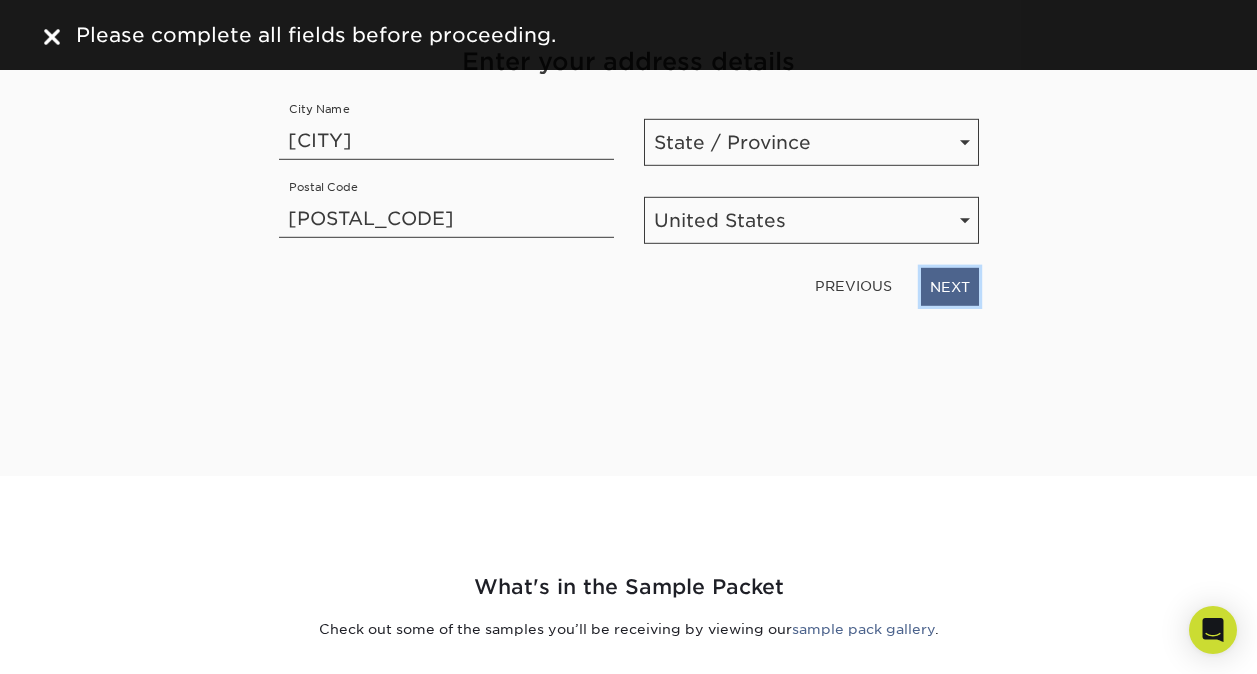 click on "NEXT" at bounding box center [950, 287] 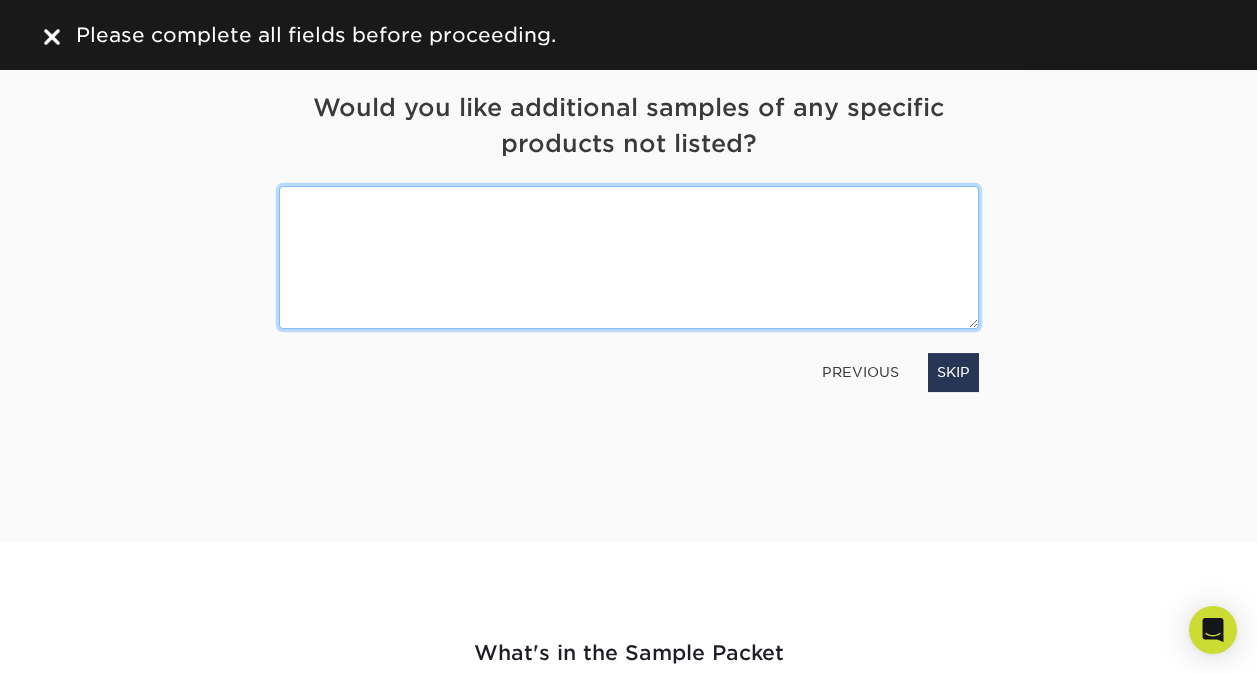 scroll, scrollTop: 0, scrollLeft: 0, axis: both 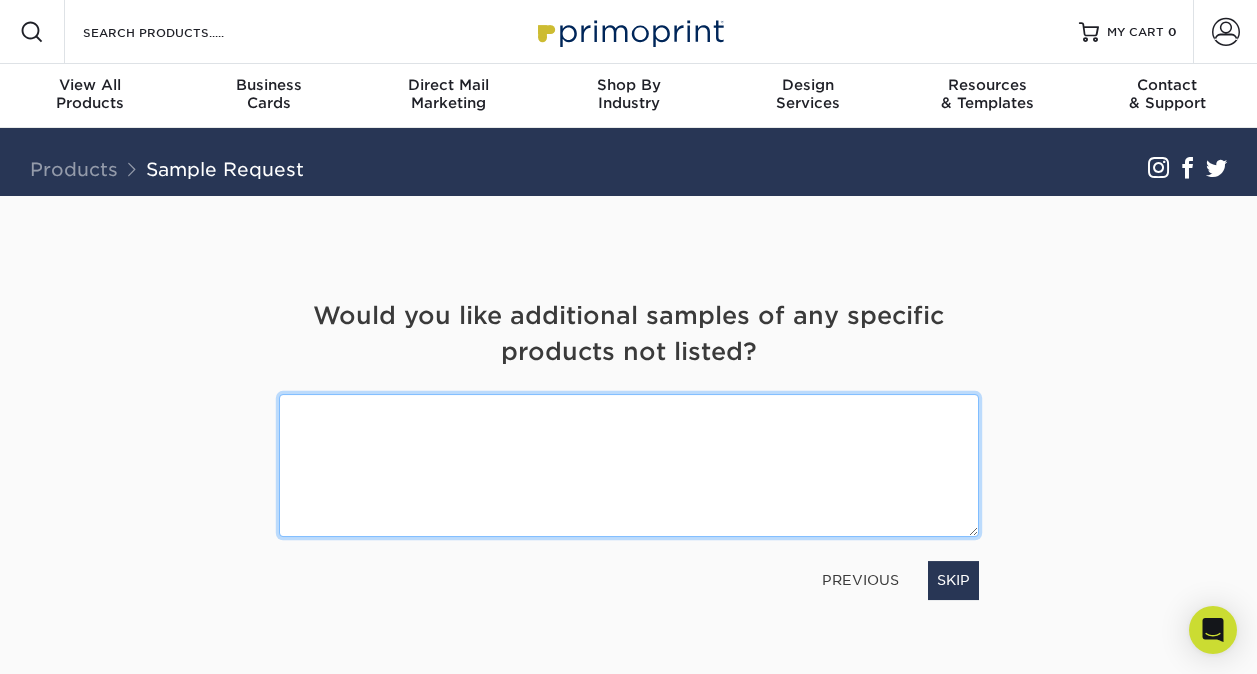 drag, startPoint x: 519, startPoint y: 436, endPoint x: 505, endPoint y: 428, distance: 16.124516 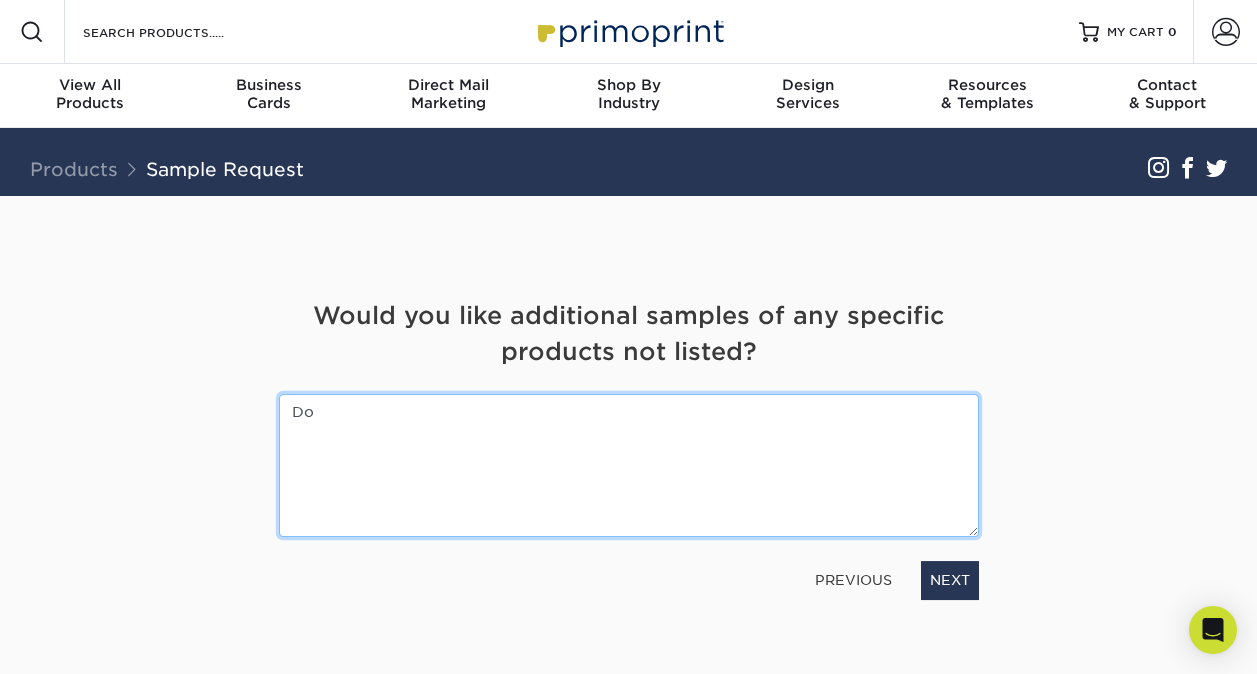 type on "D" 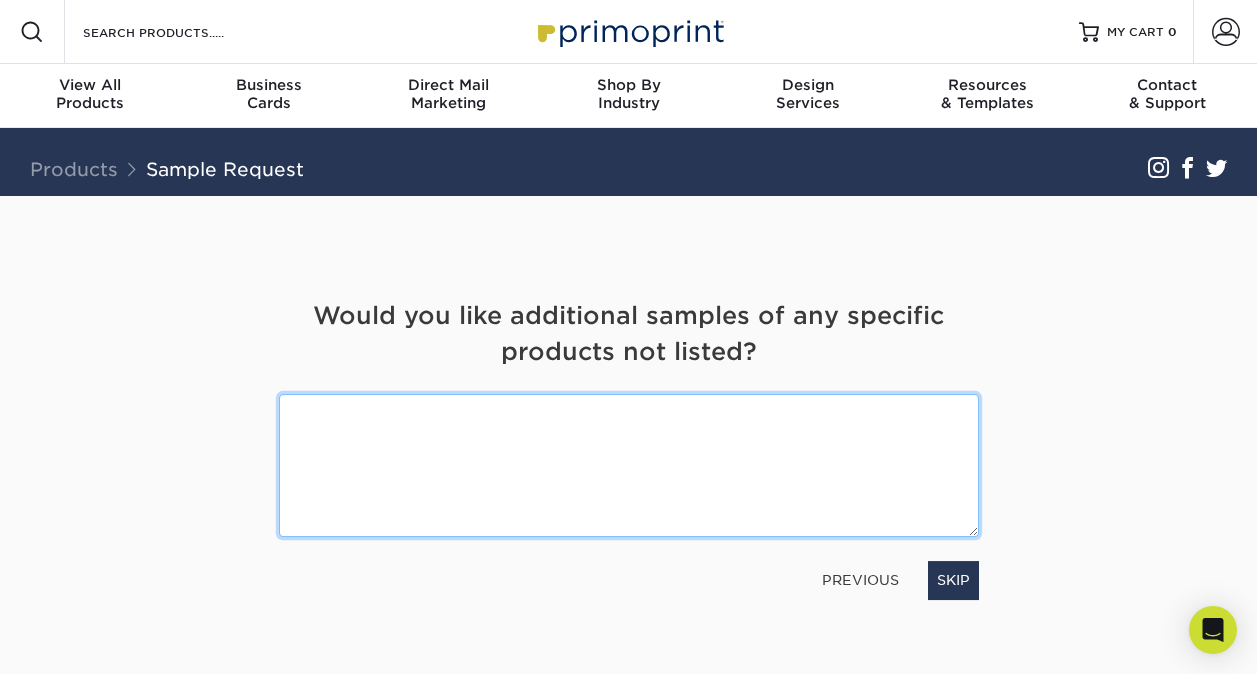 click at bounding box center [629, 465] 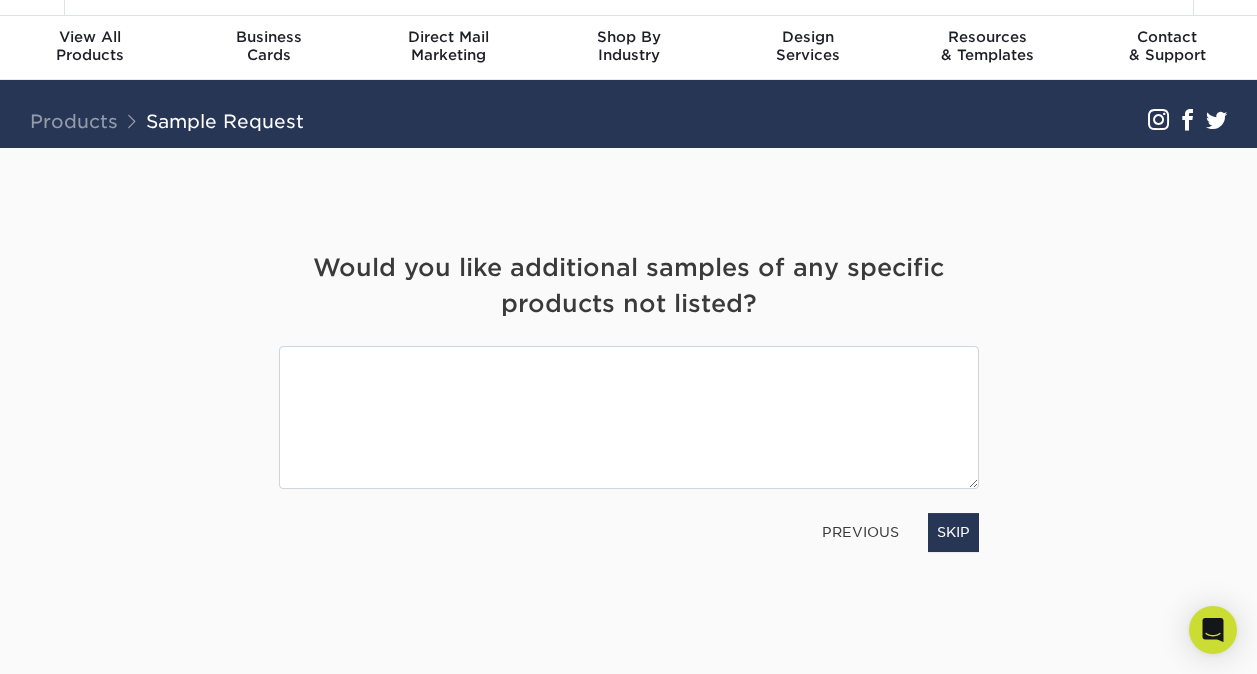 scroll, scrollTop: 0, scrollLeft: 0, axis: both 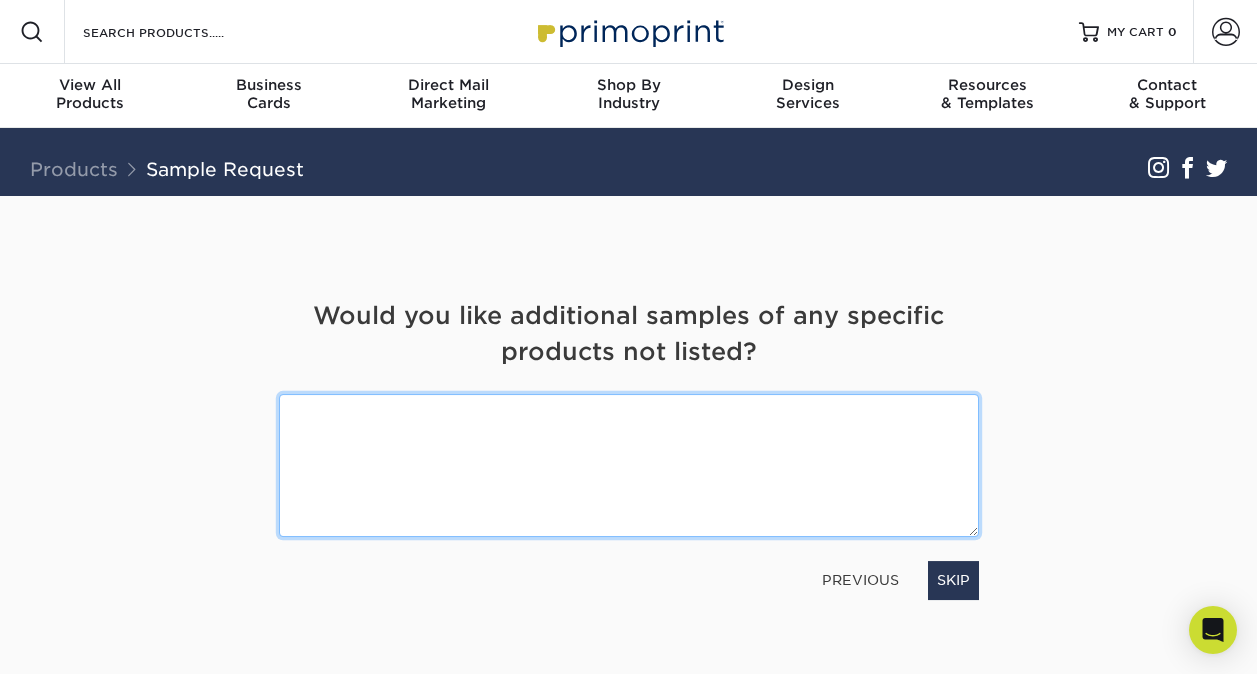 click at bounding box center (629, 465) 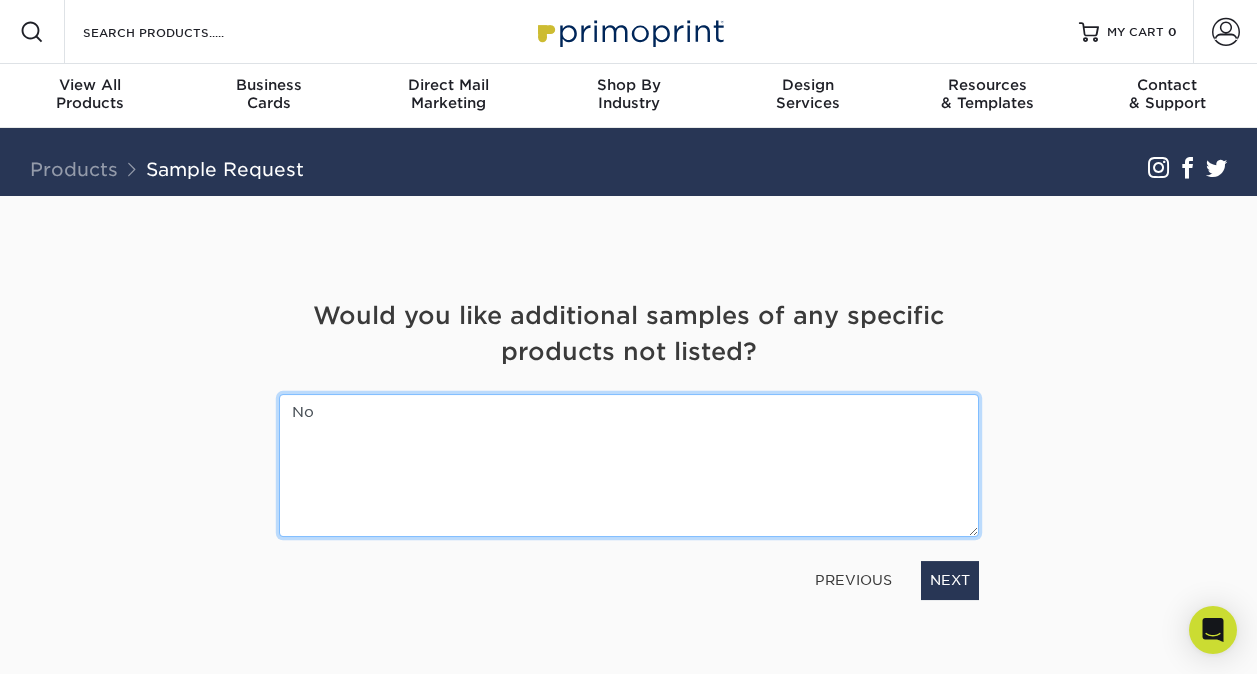 type on "N" 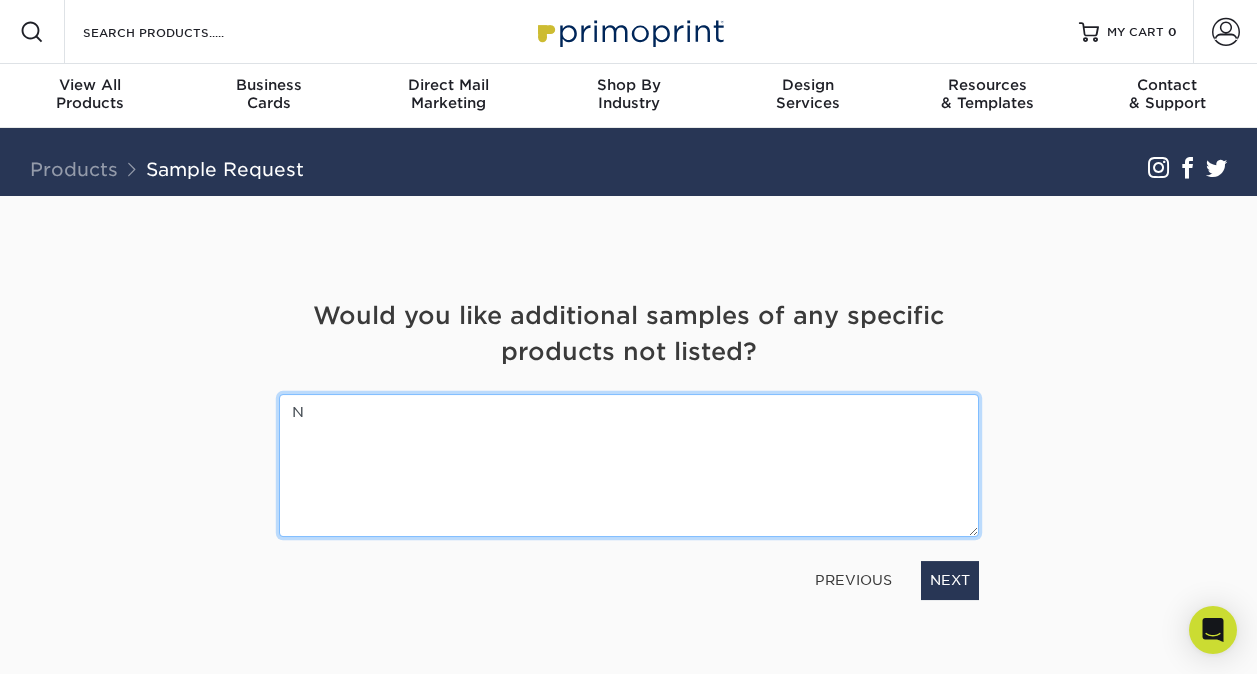 type 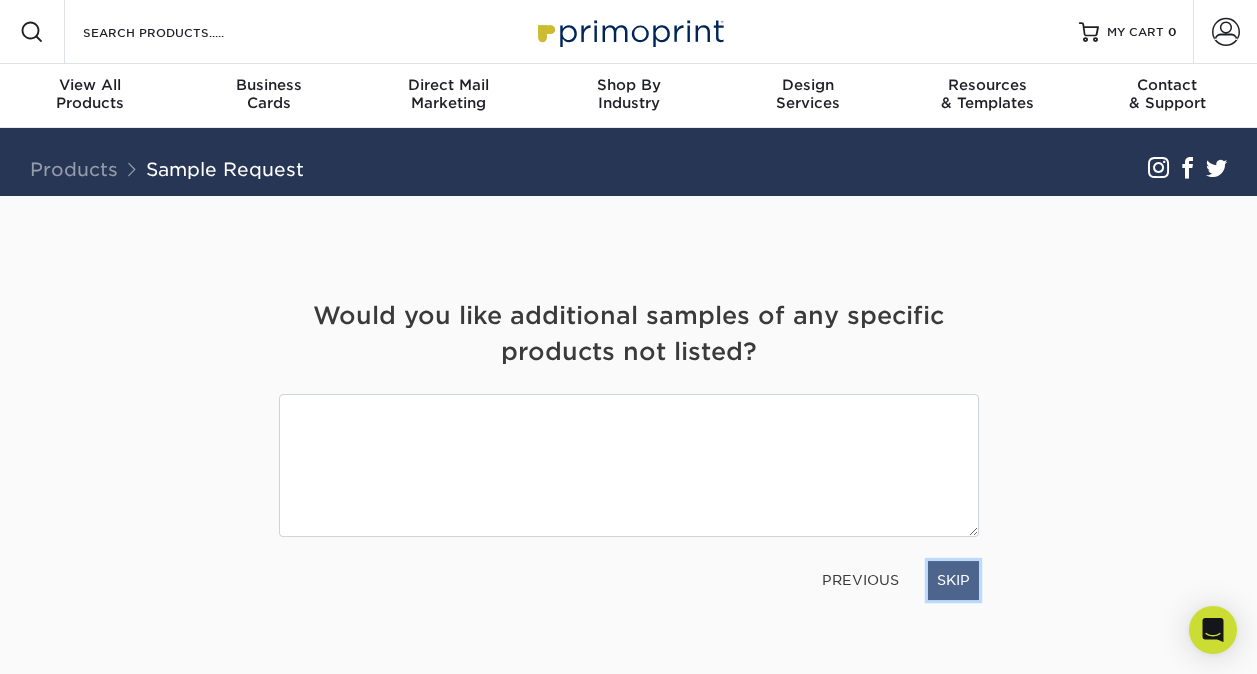 click on "SKIP" at bounding box center [953, 580] 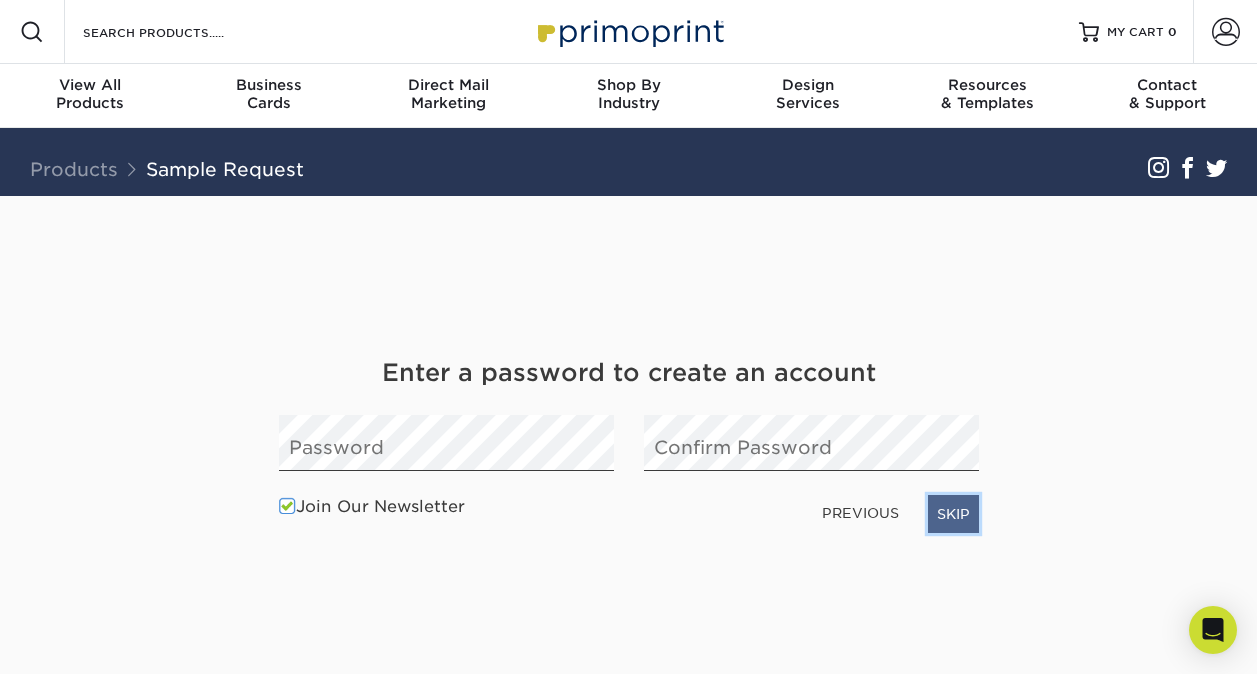 click on "SKIP" at bounding box center [953, 514] 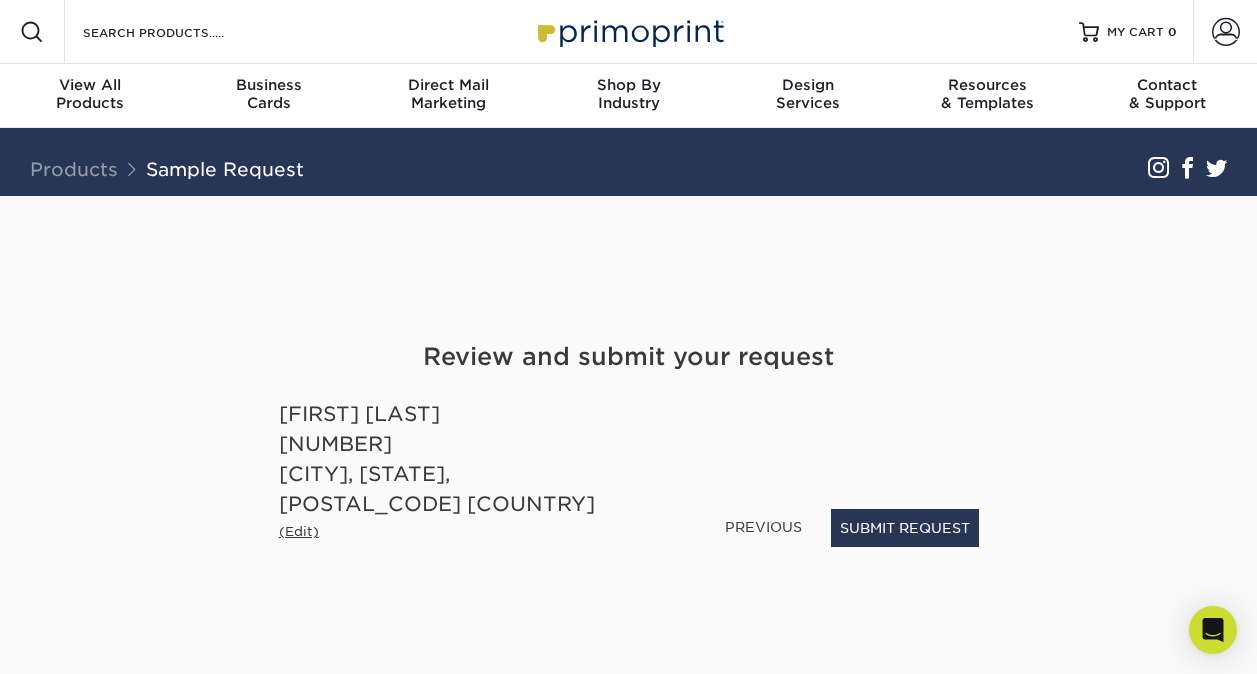 click on "(Edit)" at bounding box center (299, 531) 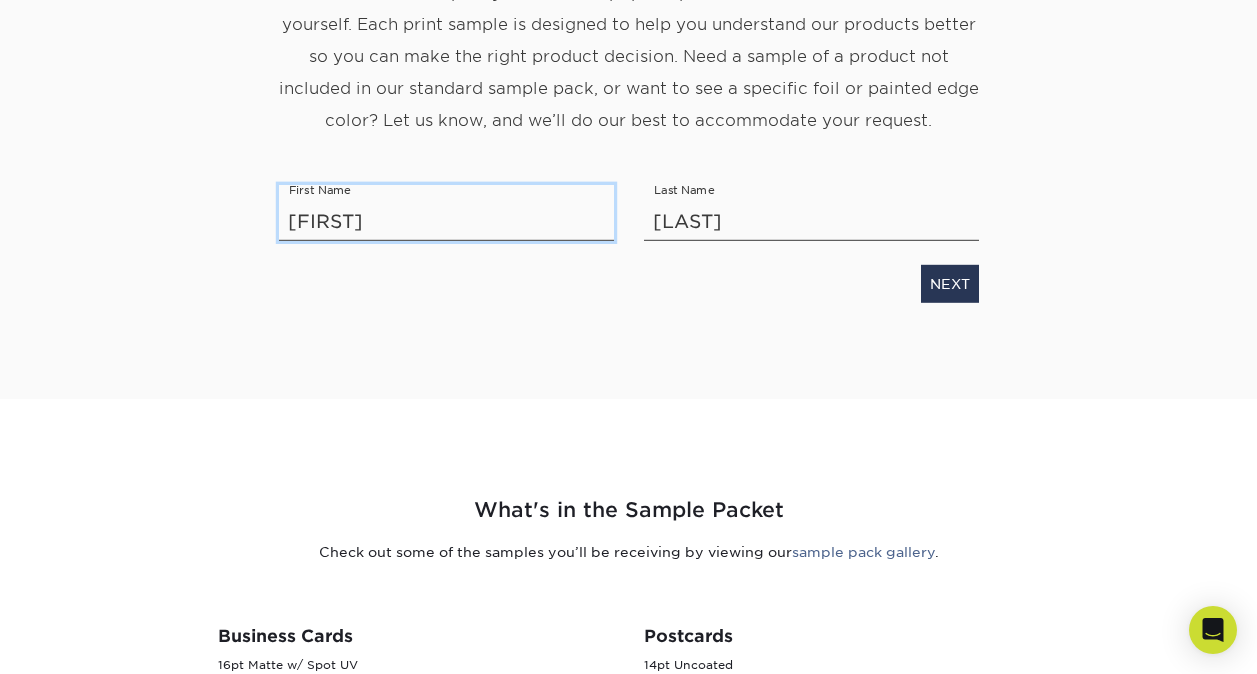scroll, scrollTop: 349, scrollLeft: 0, axis: vertical 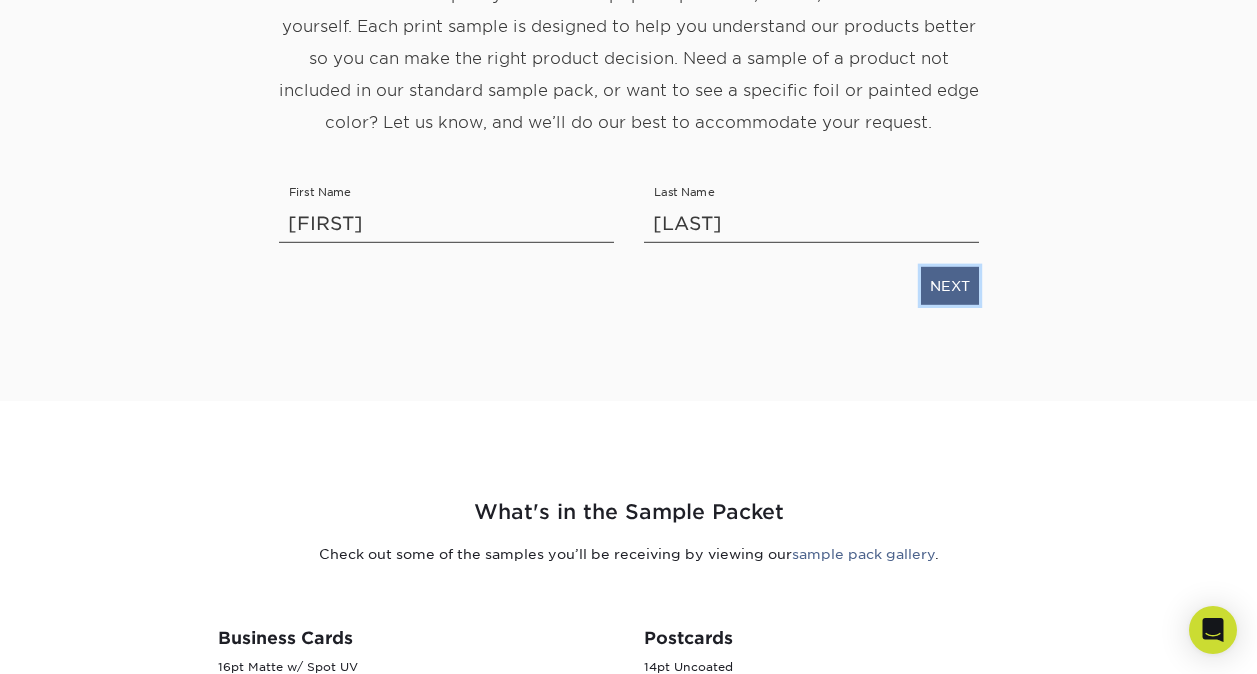 click on "NEXT" at bounding box center (950, 286) 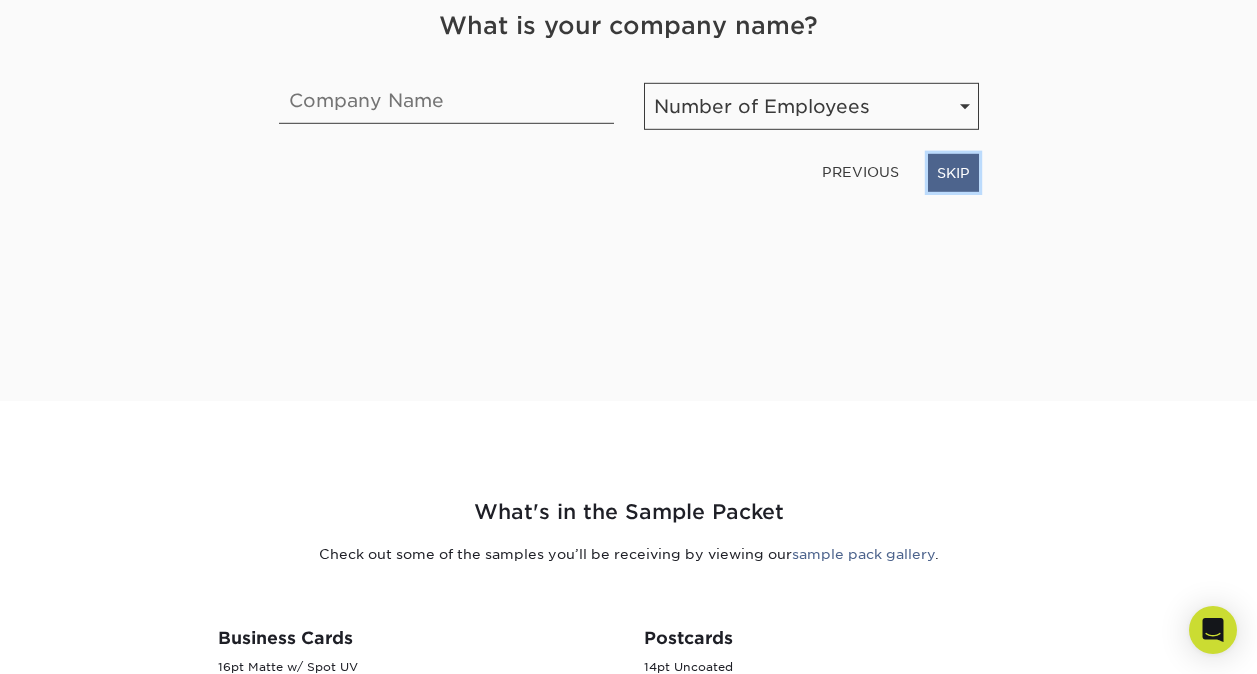 click on "SKIP" at bounding box center (953, 173) 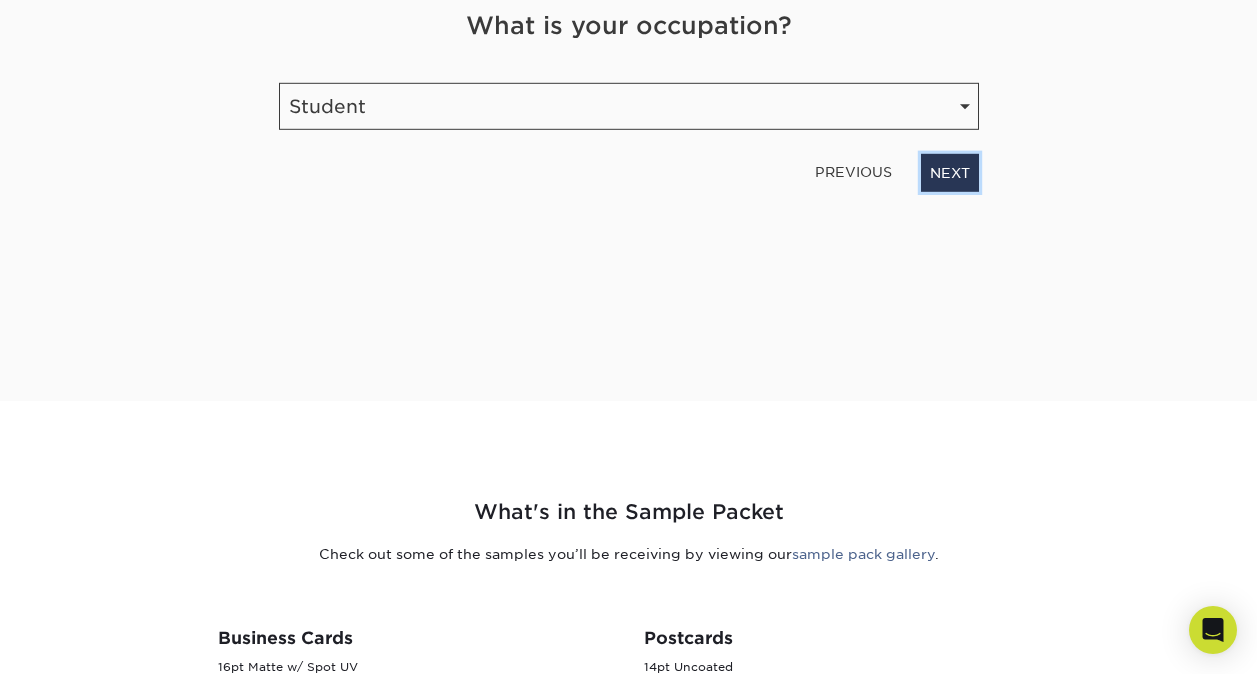 click on "NEXT" at bounding box center (950, 173) 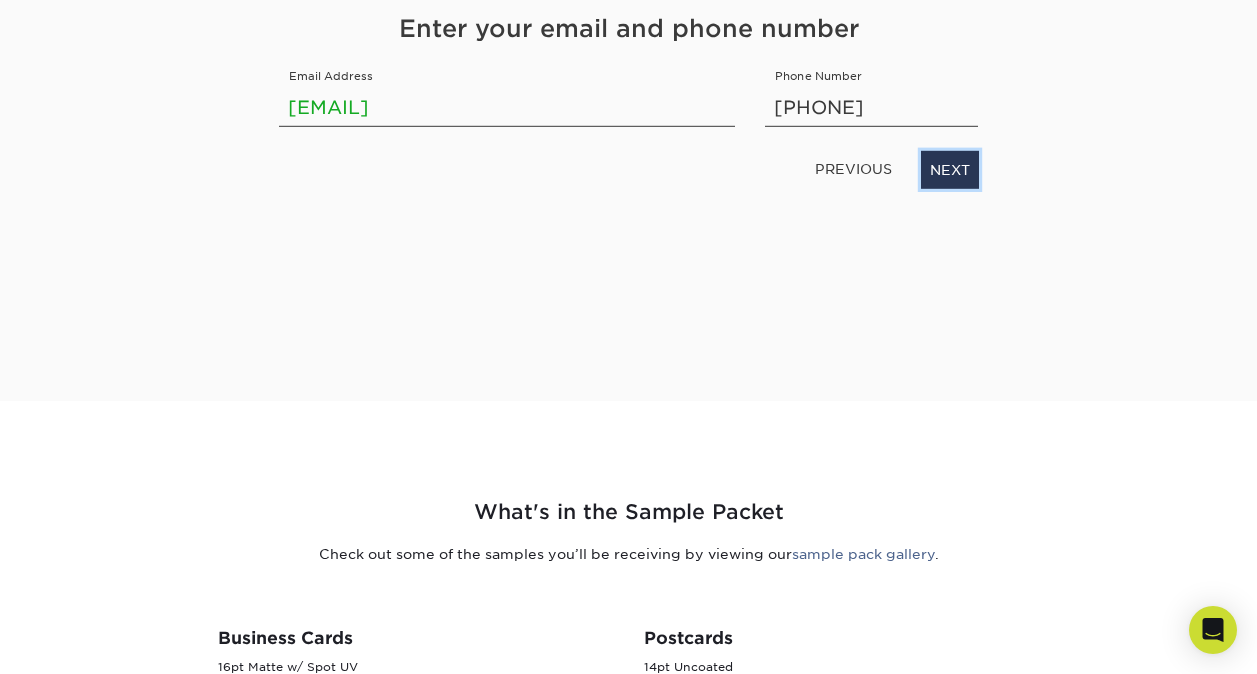 click on "NEXT" at bounding box center (950, 170) 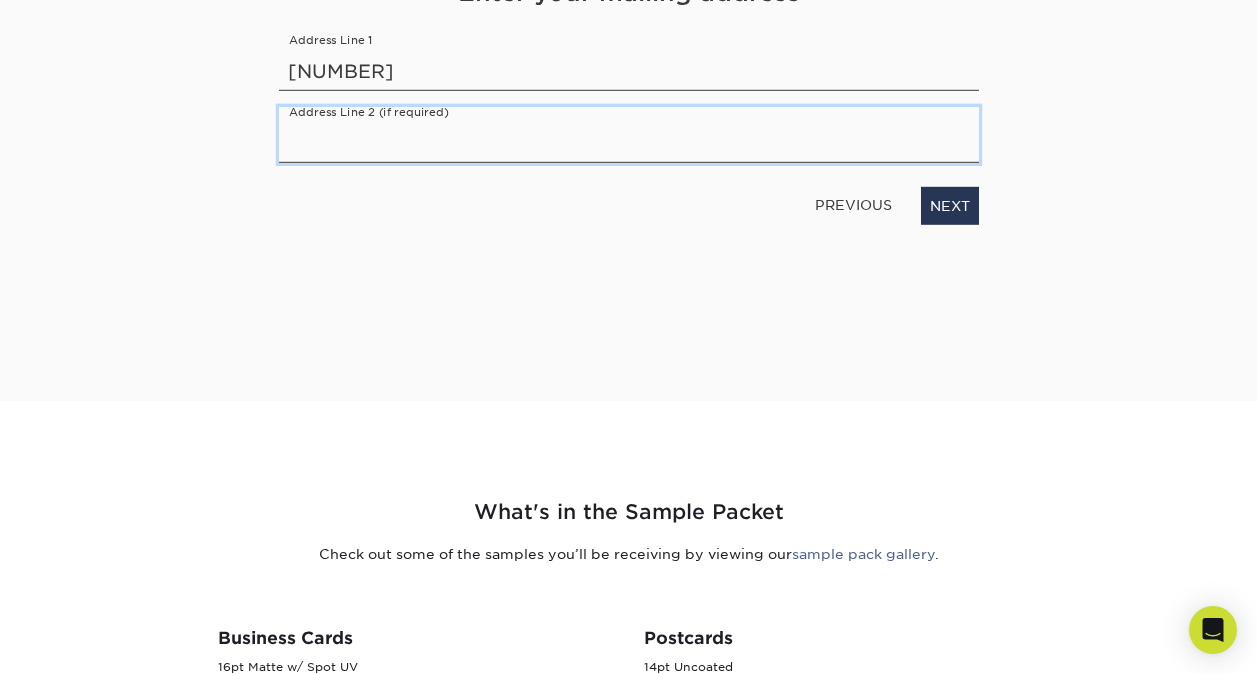click at bounding box center (629, 135) 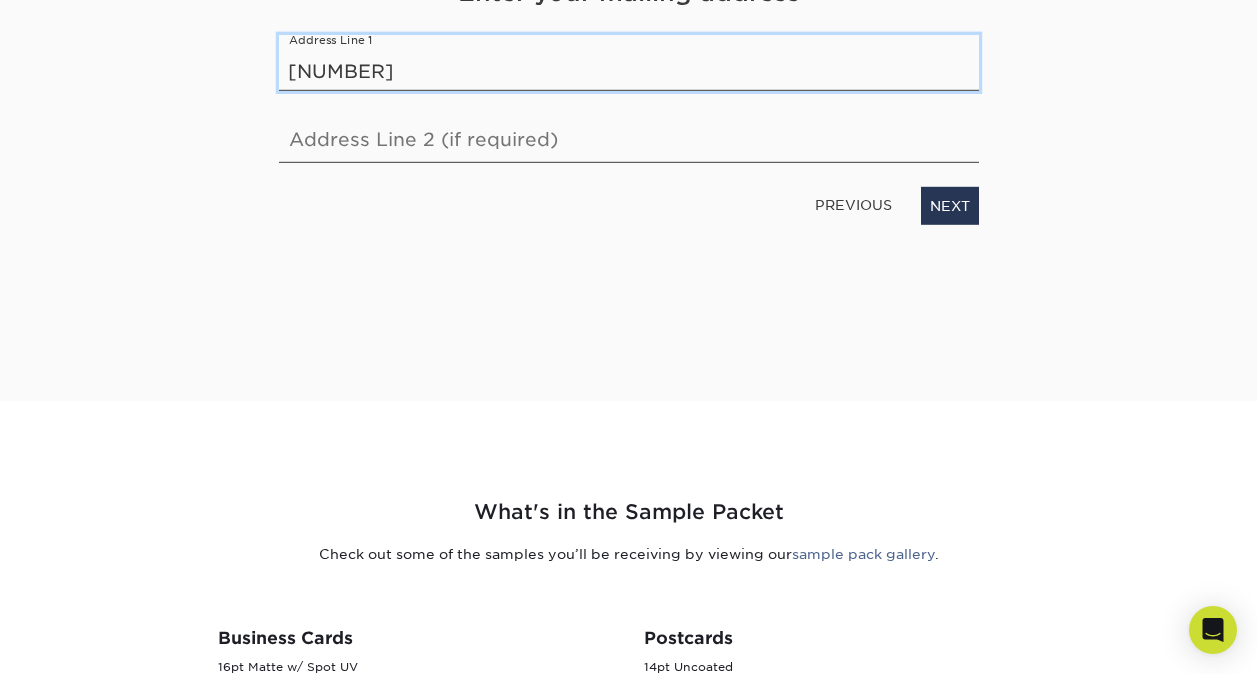 click on "13424" at bounding box center [629, 63] 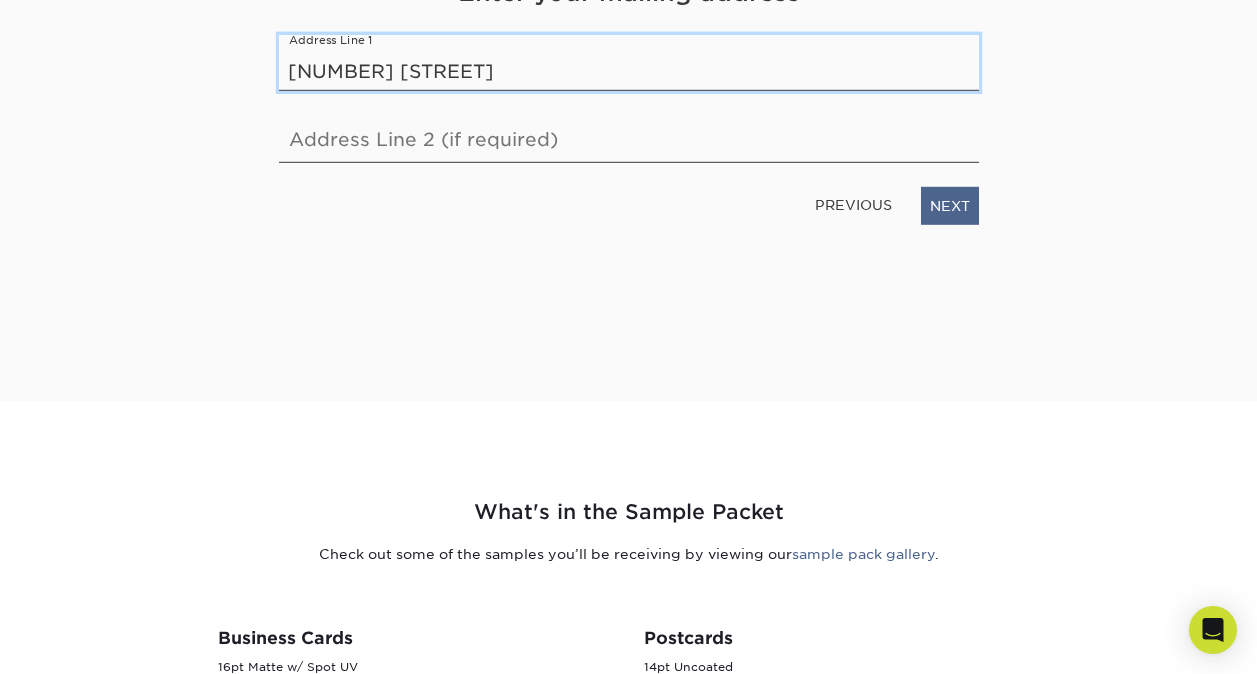 type on "13424 Apollo St." 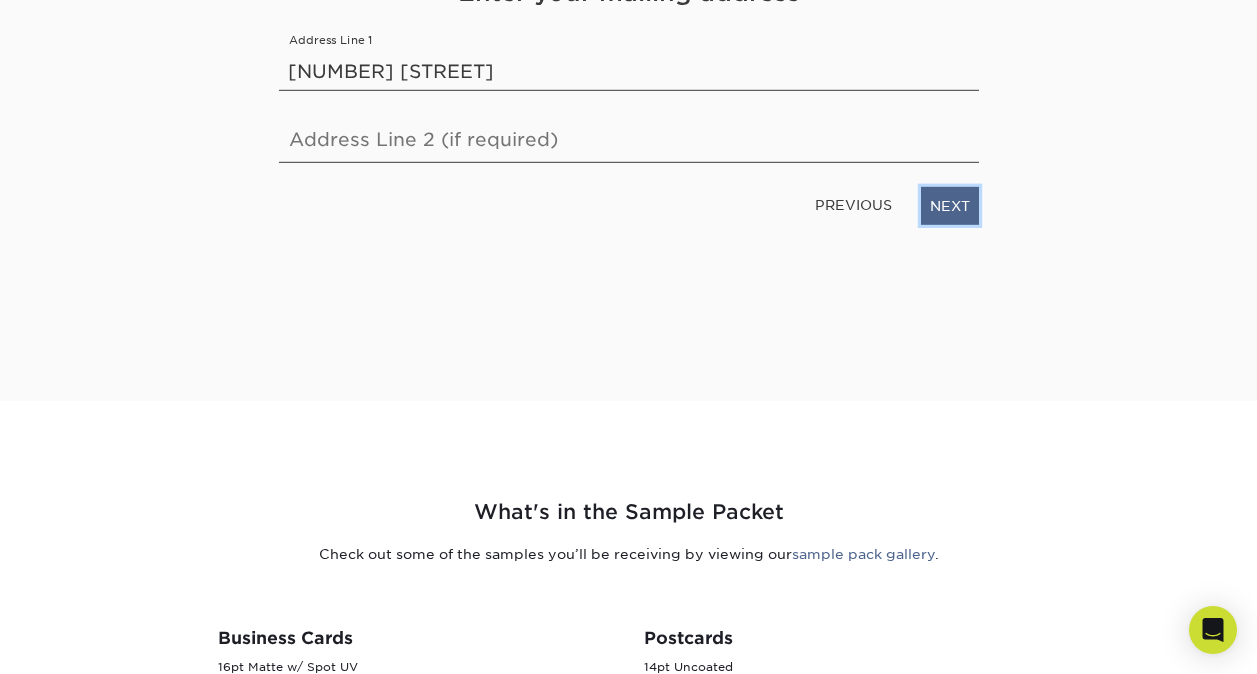 click on "NEXT" at bounding box center [950, 206] 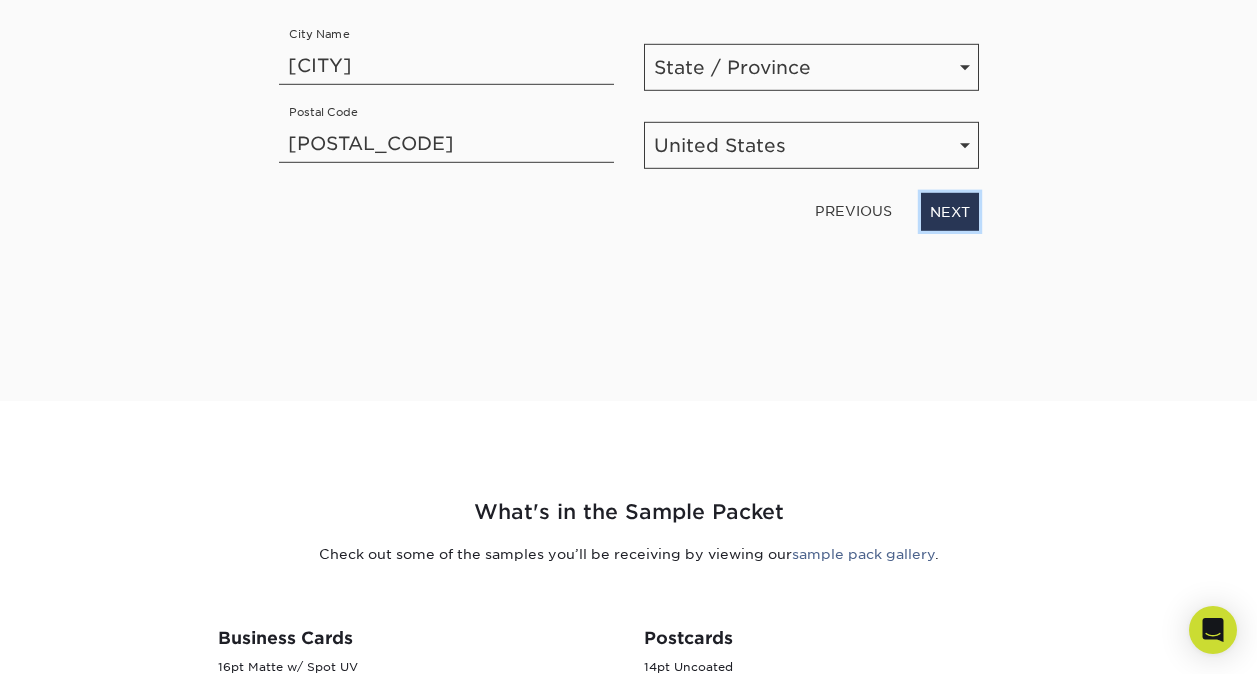 click on "NEXT" at bounding box center [950, 212] 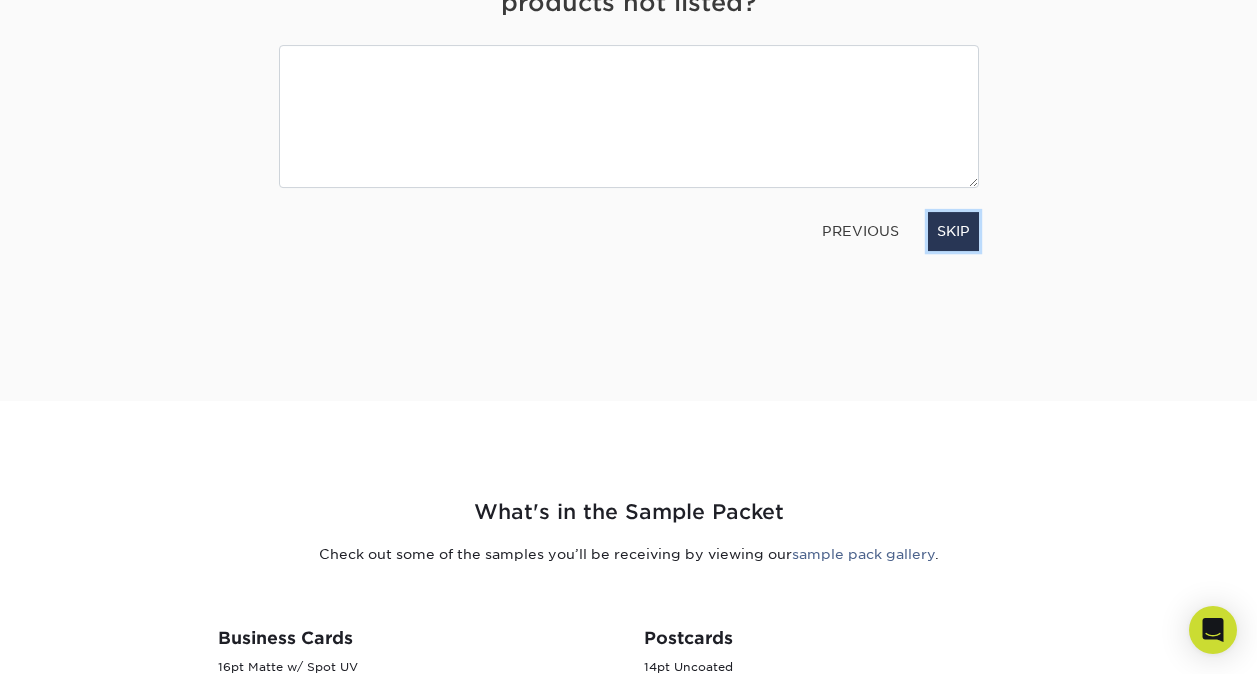 click on "SKIP" at bounding box center [953, 231] 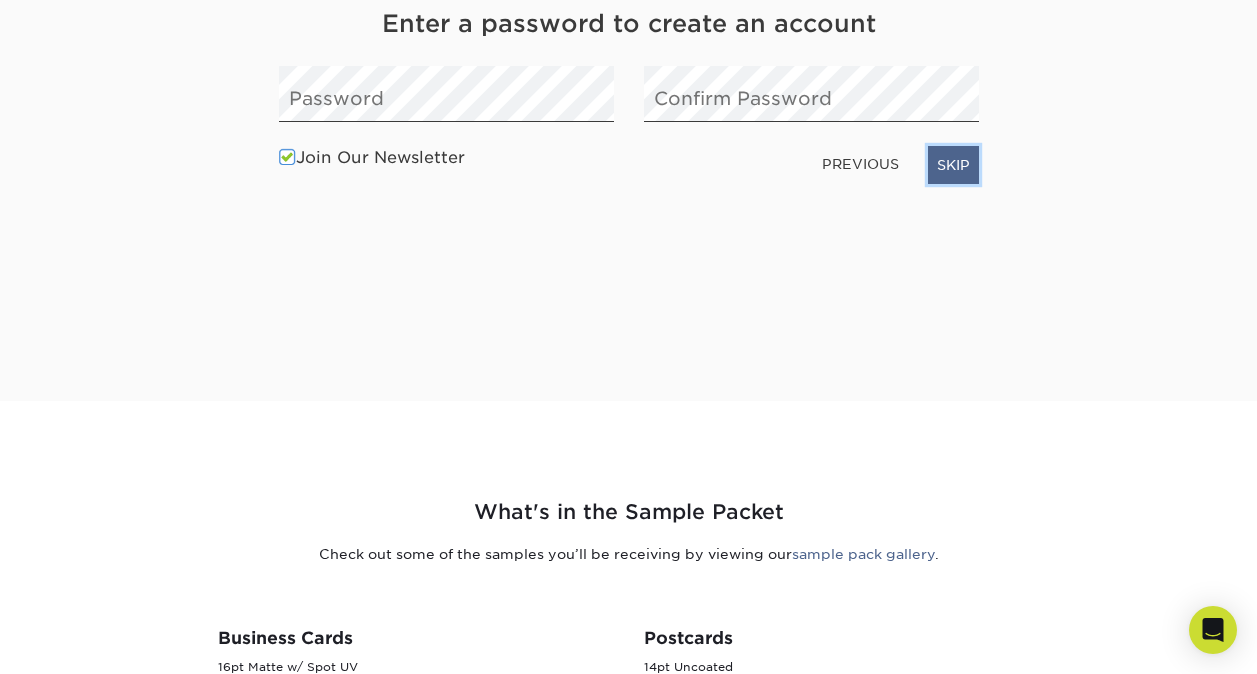 click on "SKIP" at bounding box center [953, 165] 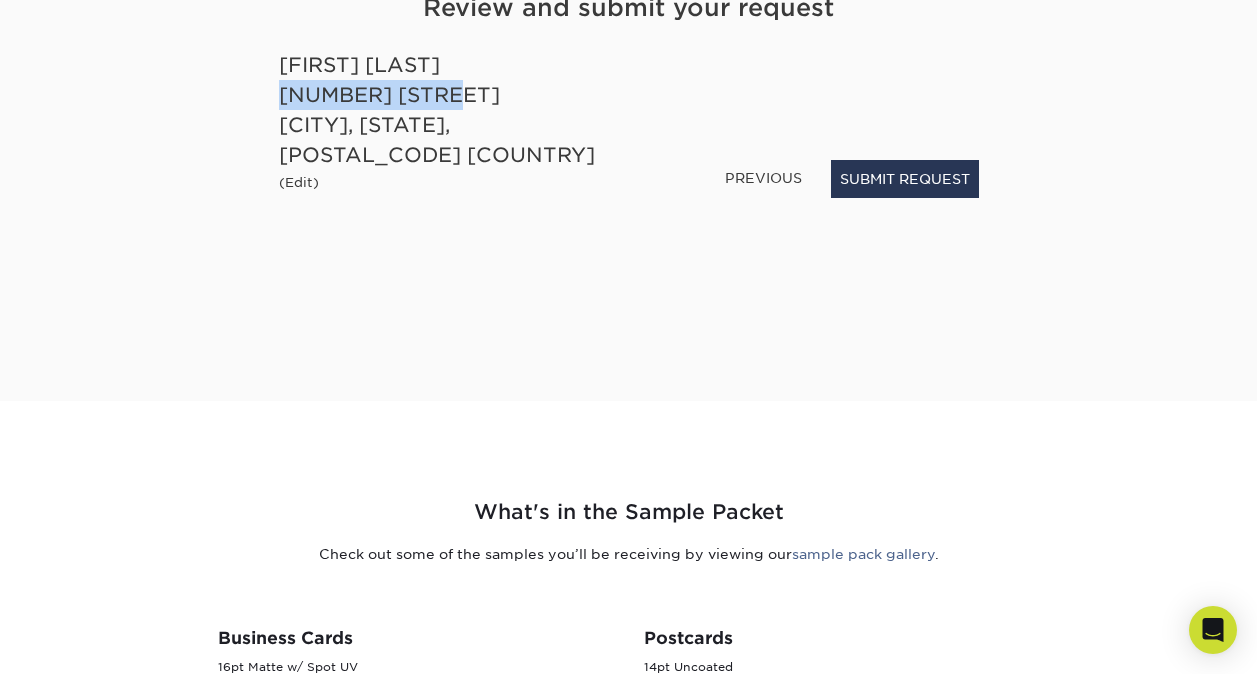drag, startPoint x: 275, startPoint y: 101, endPoint x: 433, endPoint y: 104, distance: 158.02847 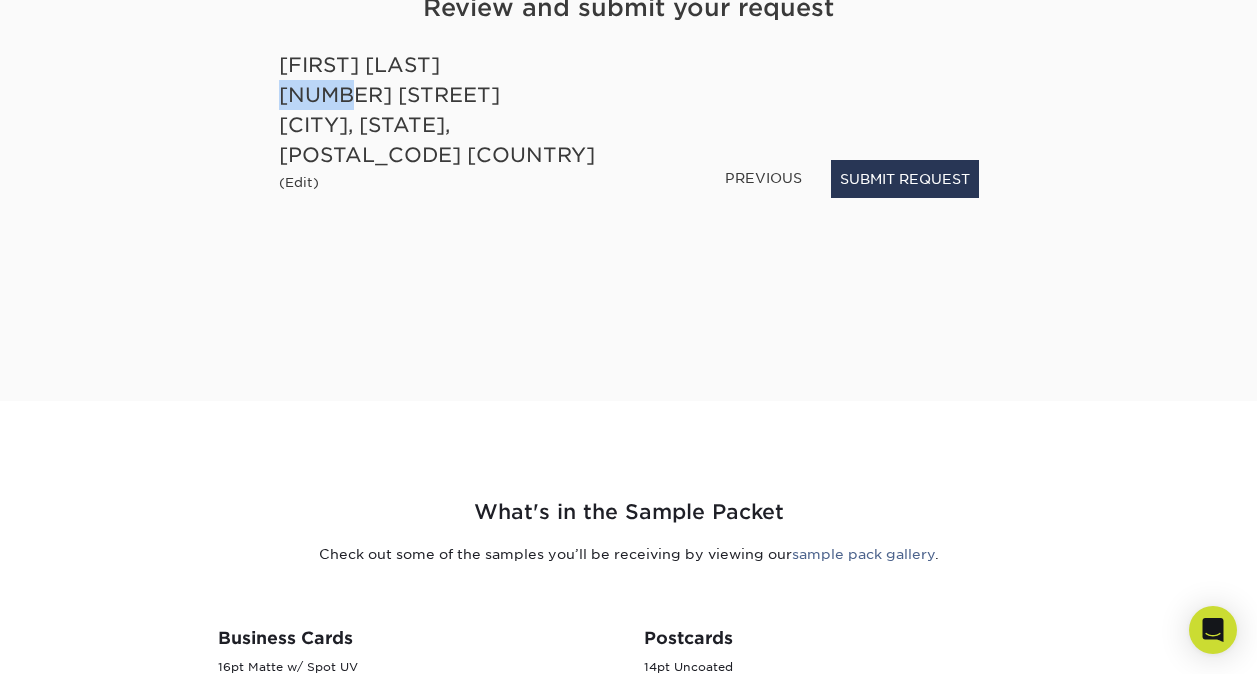 drag, startPoint x: 338, startPoint y: 106, endPoint x: 279, endPoint y: 107, distance: 59.008472 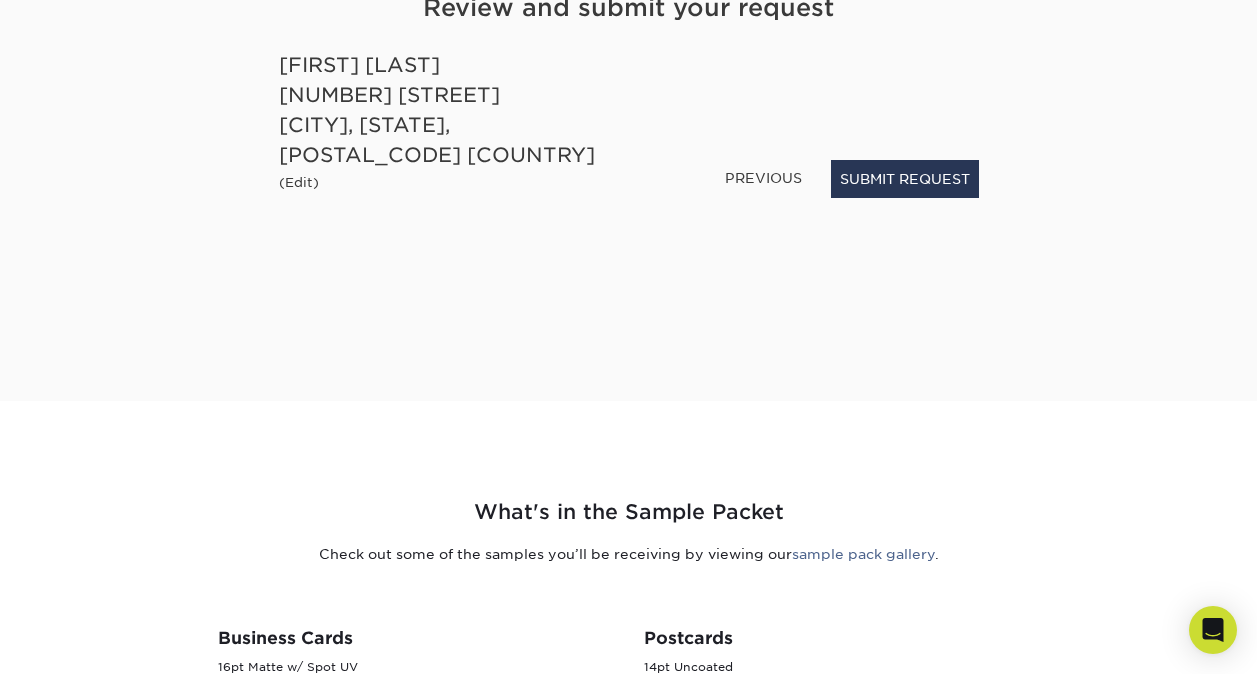 drag, startPoint x: 279, startPoint y: 107, endPoint x: 539, endPoint y: 153, distance: 264.03787 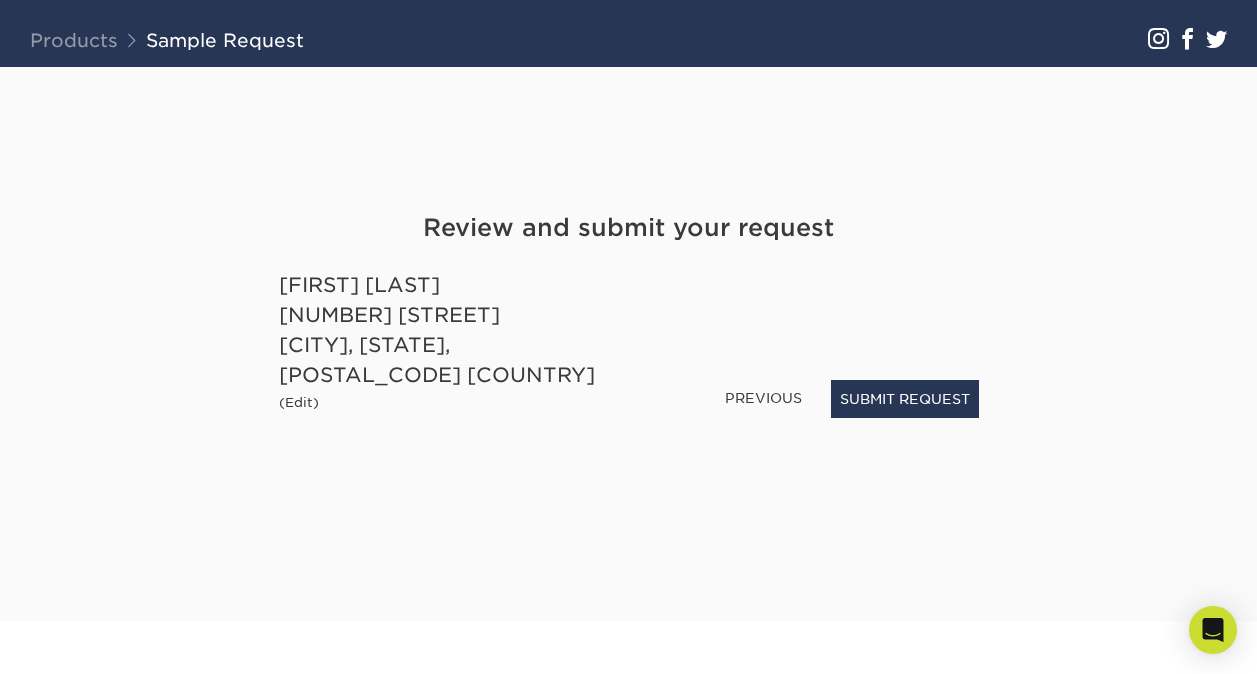 scroll, scrollTop: 128, scrollLeft: 0, axis: vertical 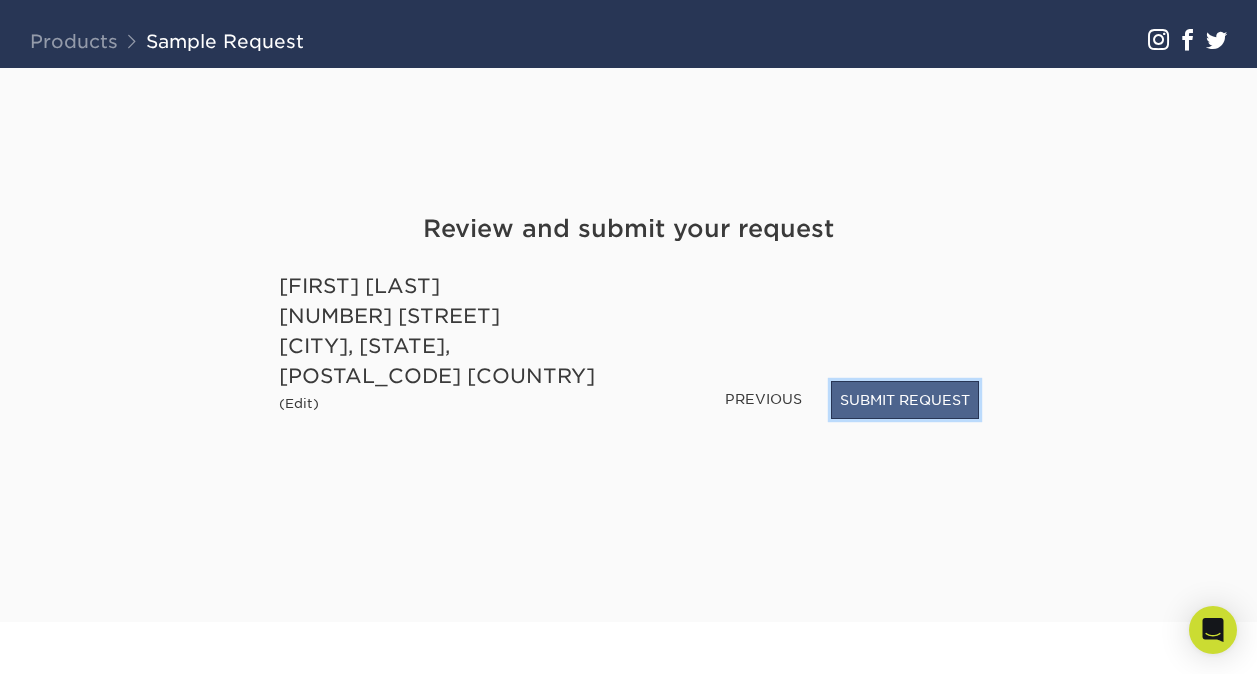 click on "SUBMIT REQUEST" at bounding box center (905, 400) 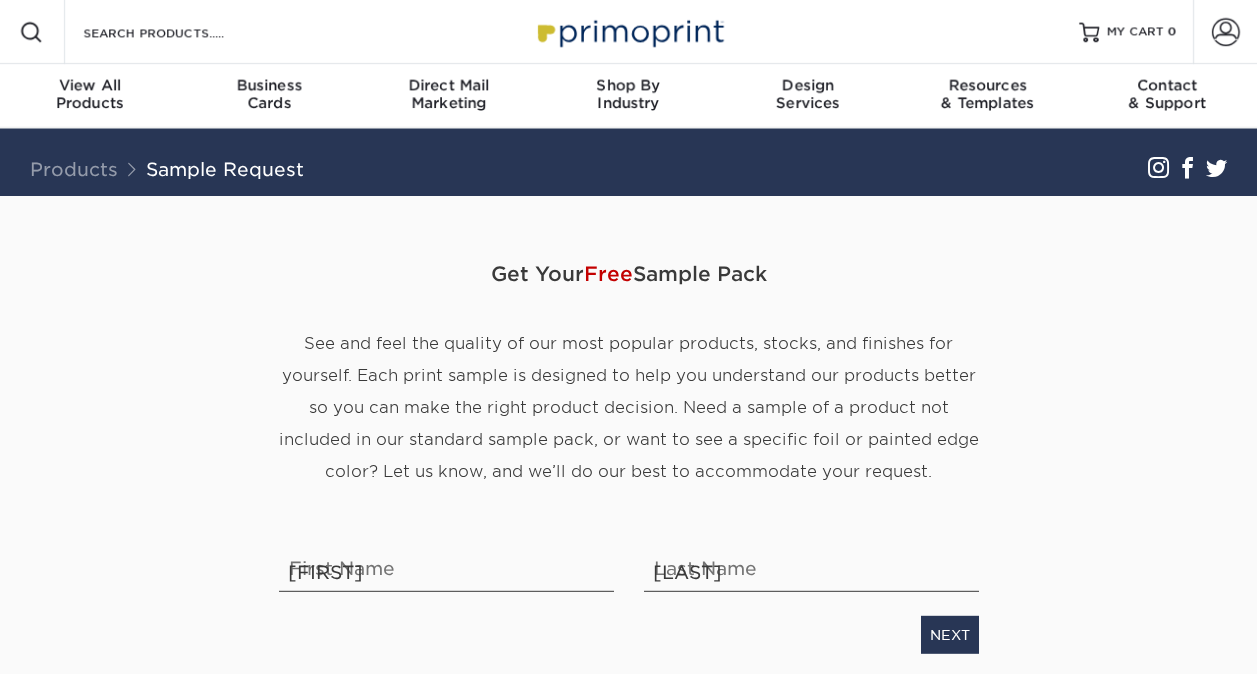 scroll, scrollTop: 0, scrollLeft: 0, axis: both 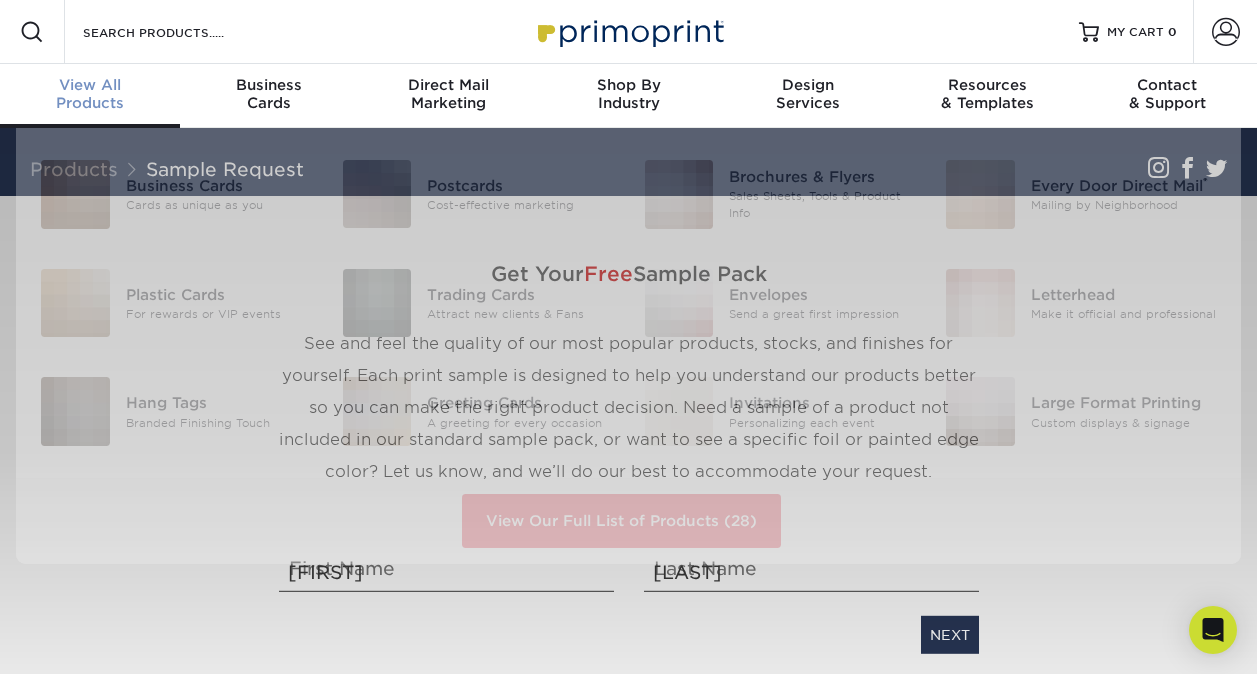 click on "View All" at bounding box center [90, 85] 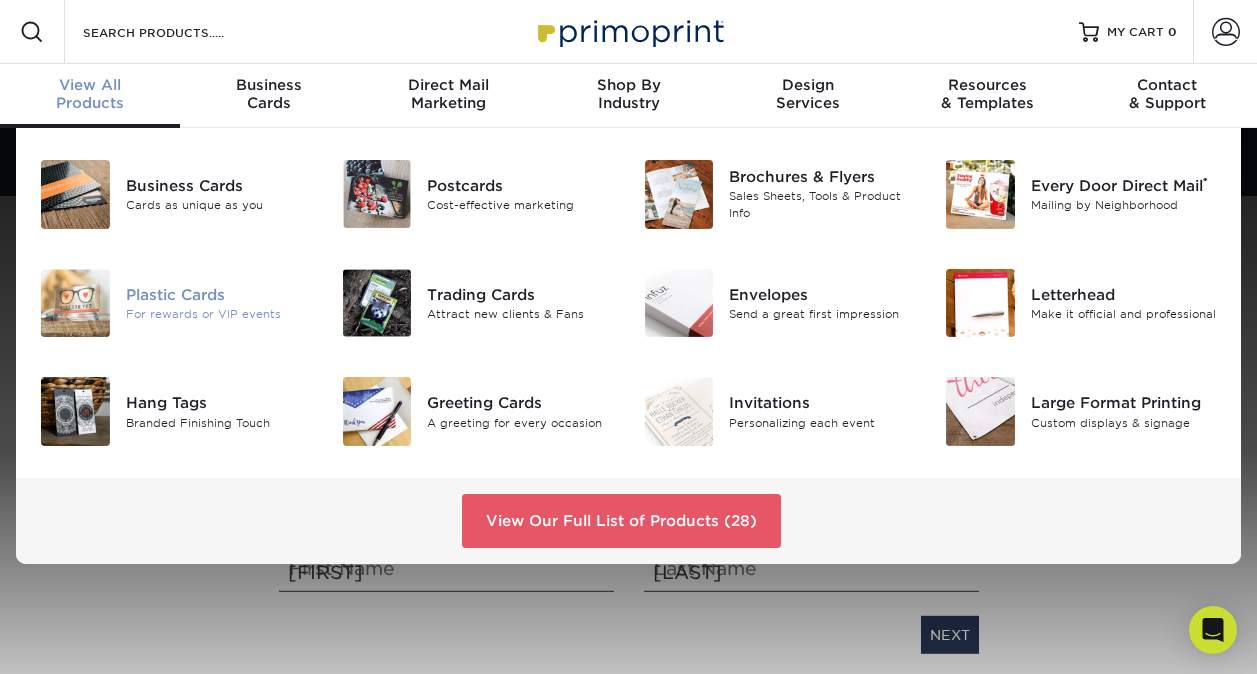 click on "For rewards or VIP events" at bounding box center (219, 314) 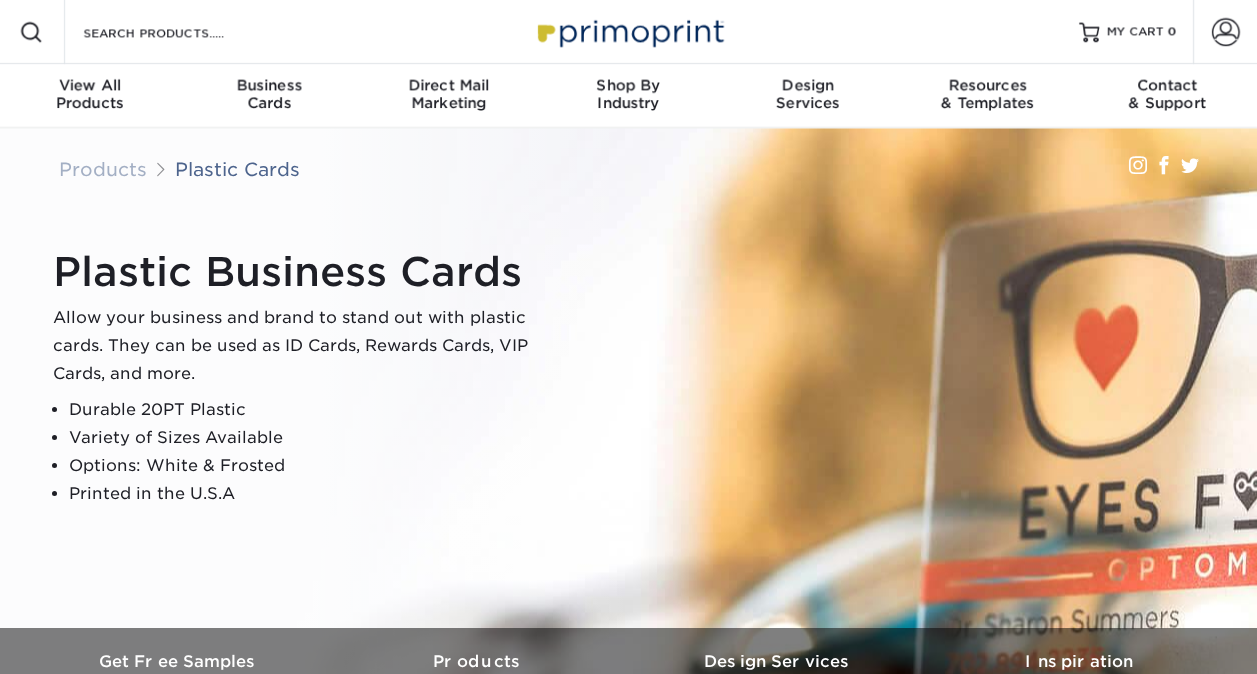 scroll, scrollTop: 0, scrollLeft: 0, axis: both 